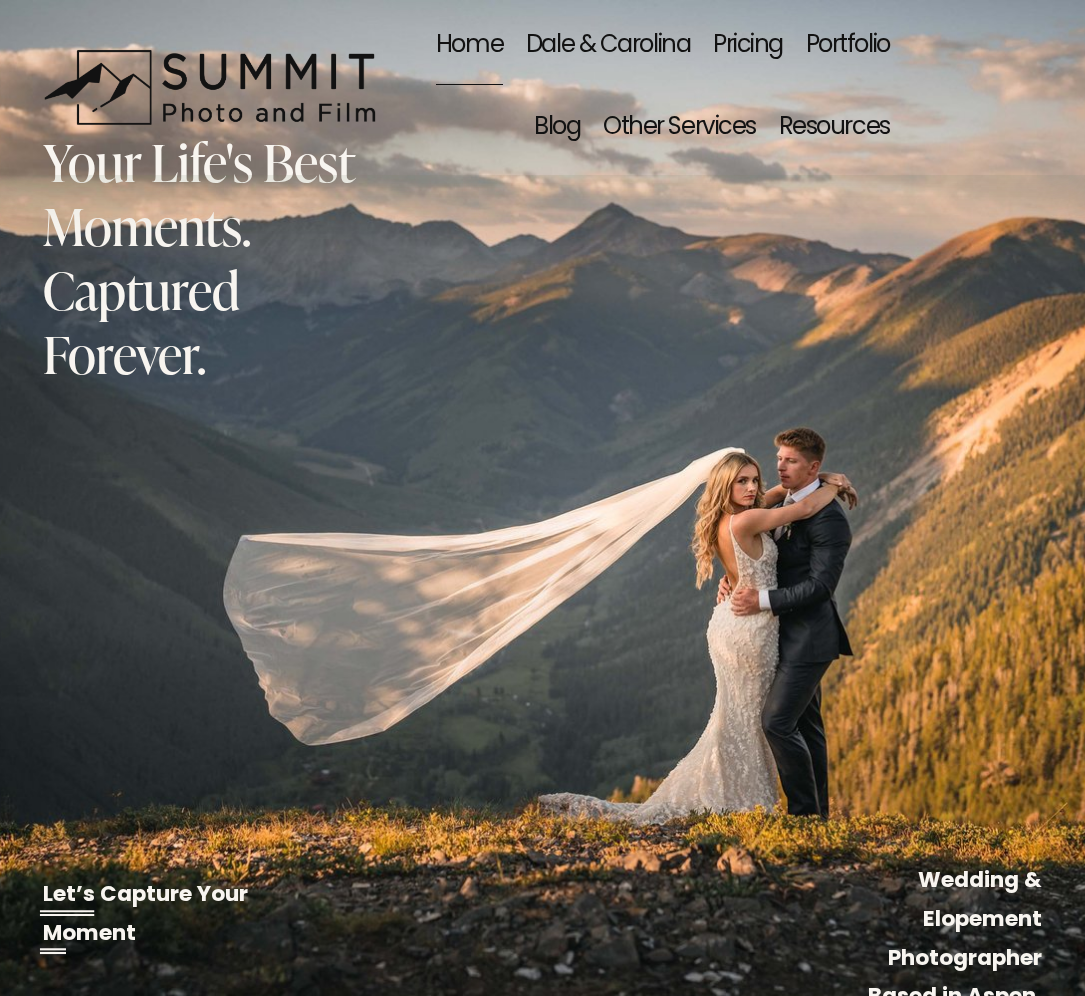 scroll, scrollTop: 0, scrollLeft: 0, axis: both 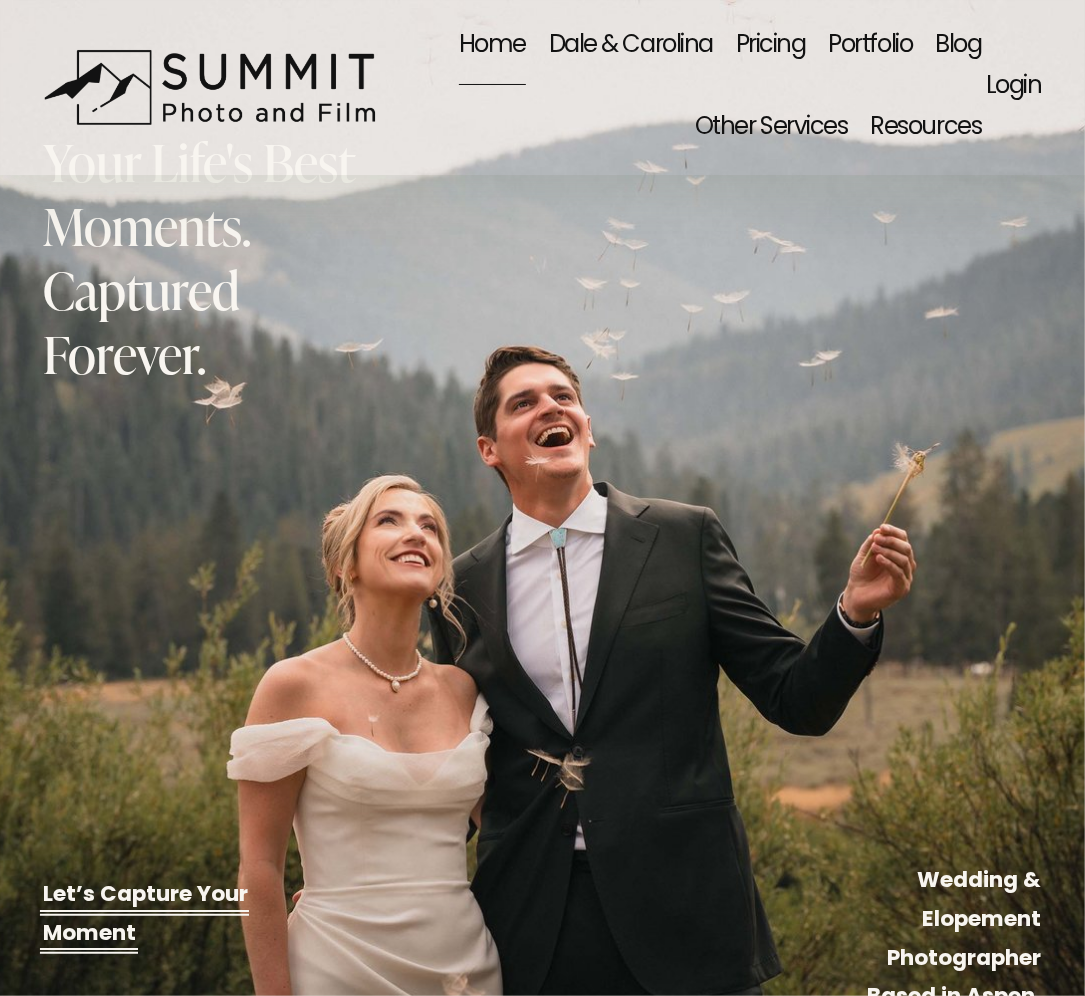 click on "Portfolio" at bounding box center [871, 46] 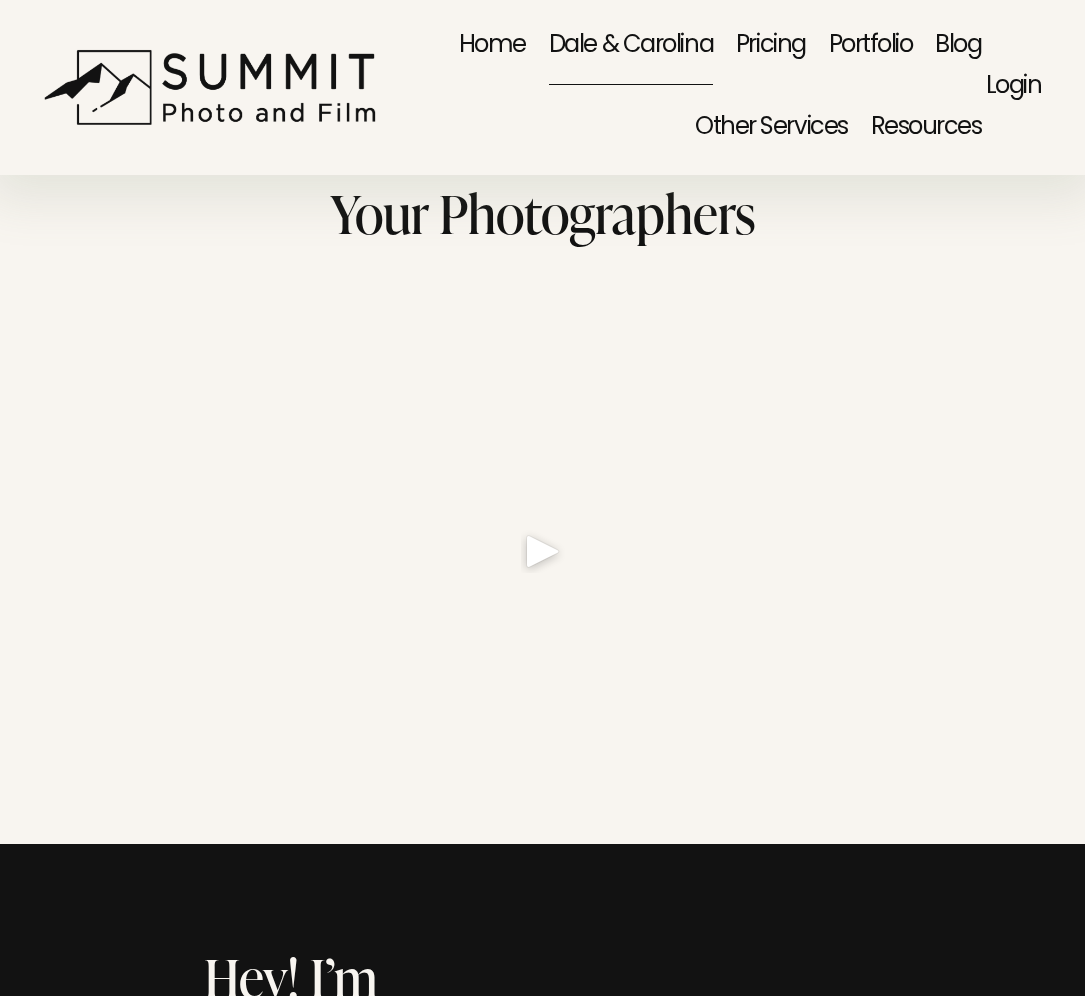 scroll, scrollTop: 0, scrollLeft: 0, axis: both 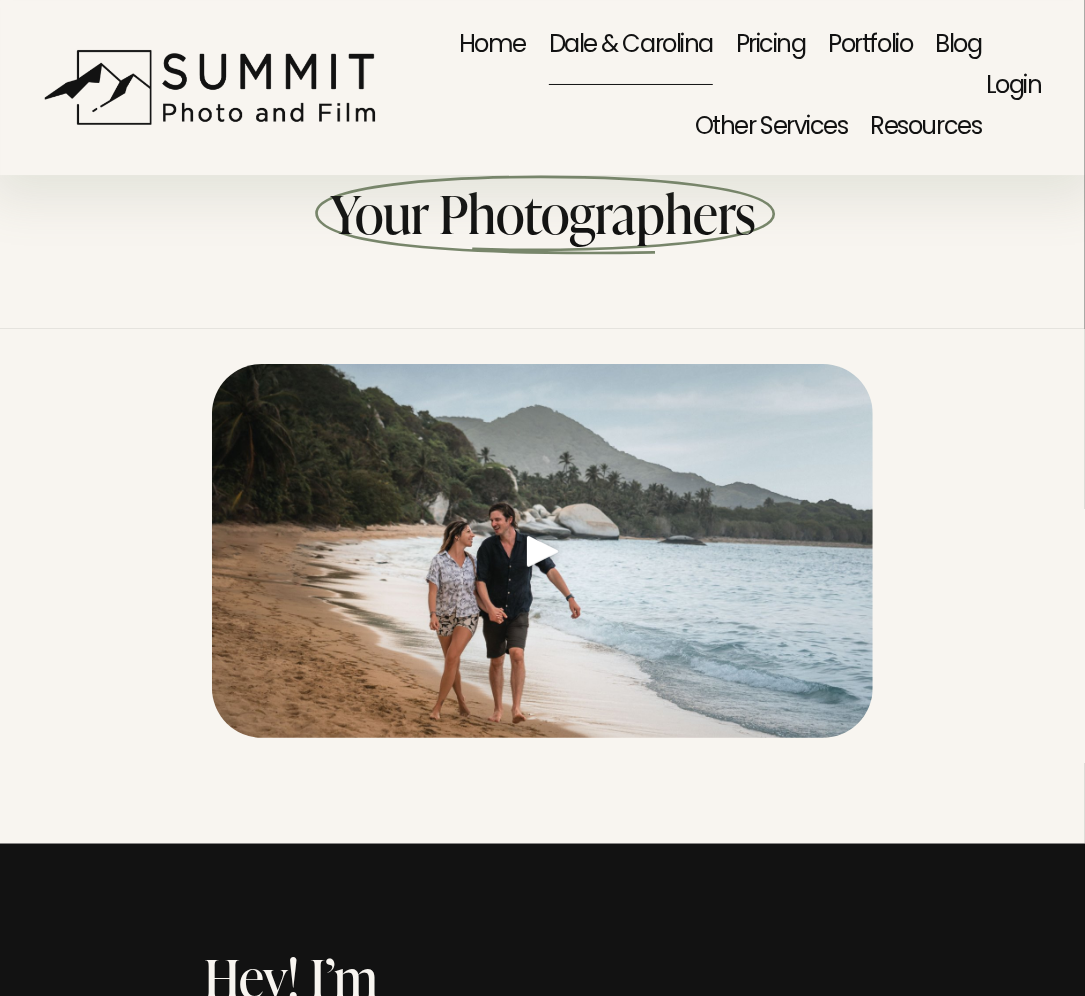 click 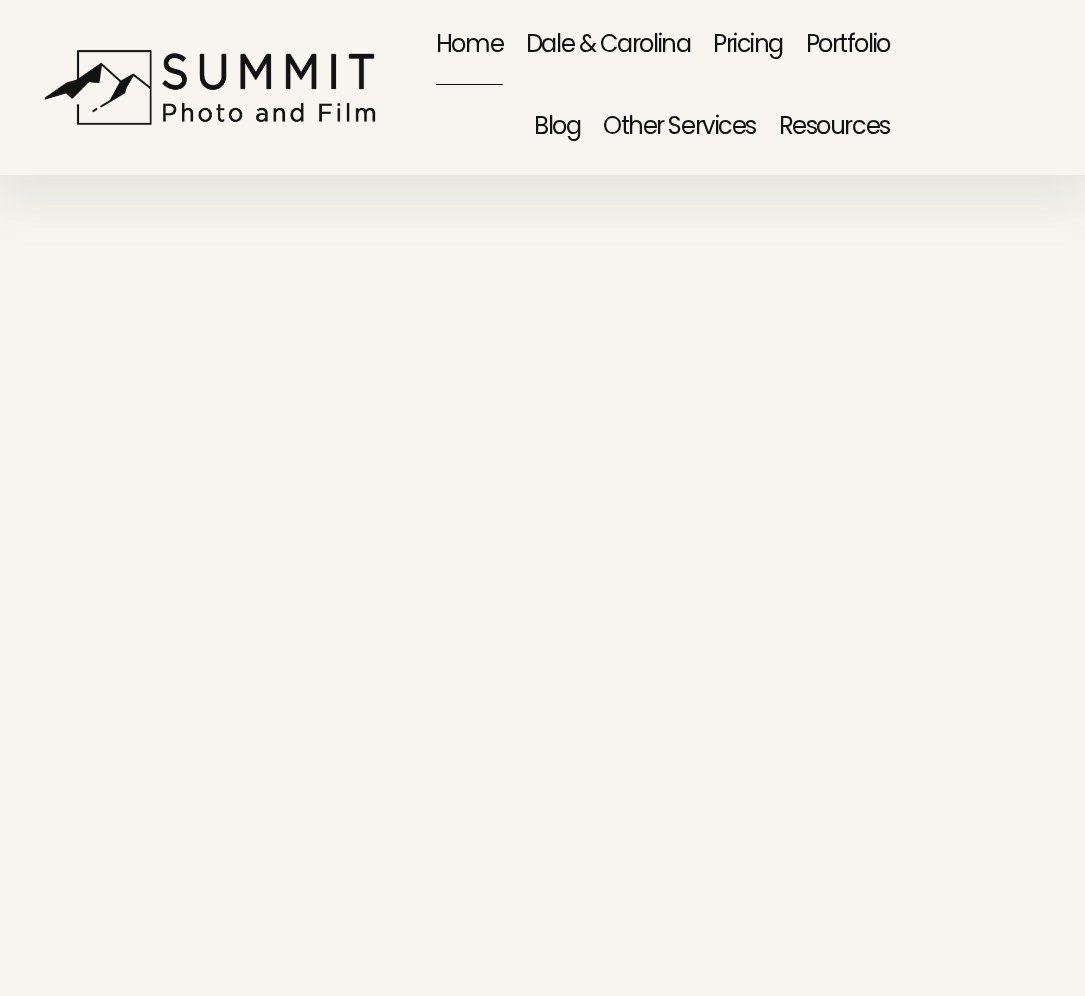 scroll, scrollTop: 0, scrollLeft: 0, axis: both 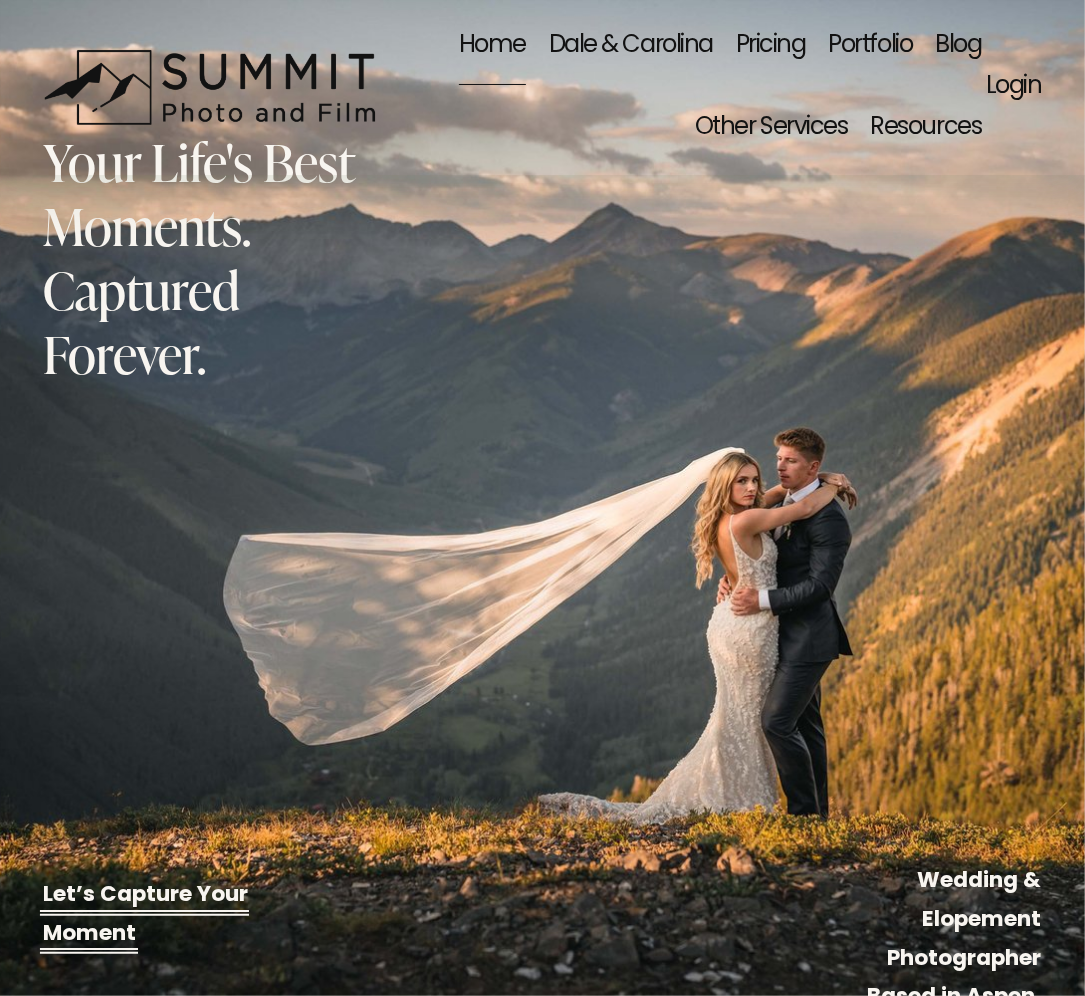 click on "Portfolio" at bounding box center [871, 46] 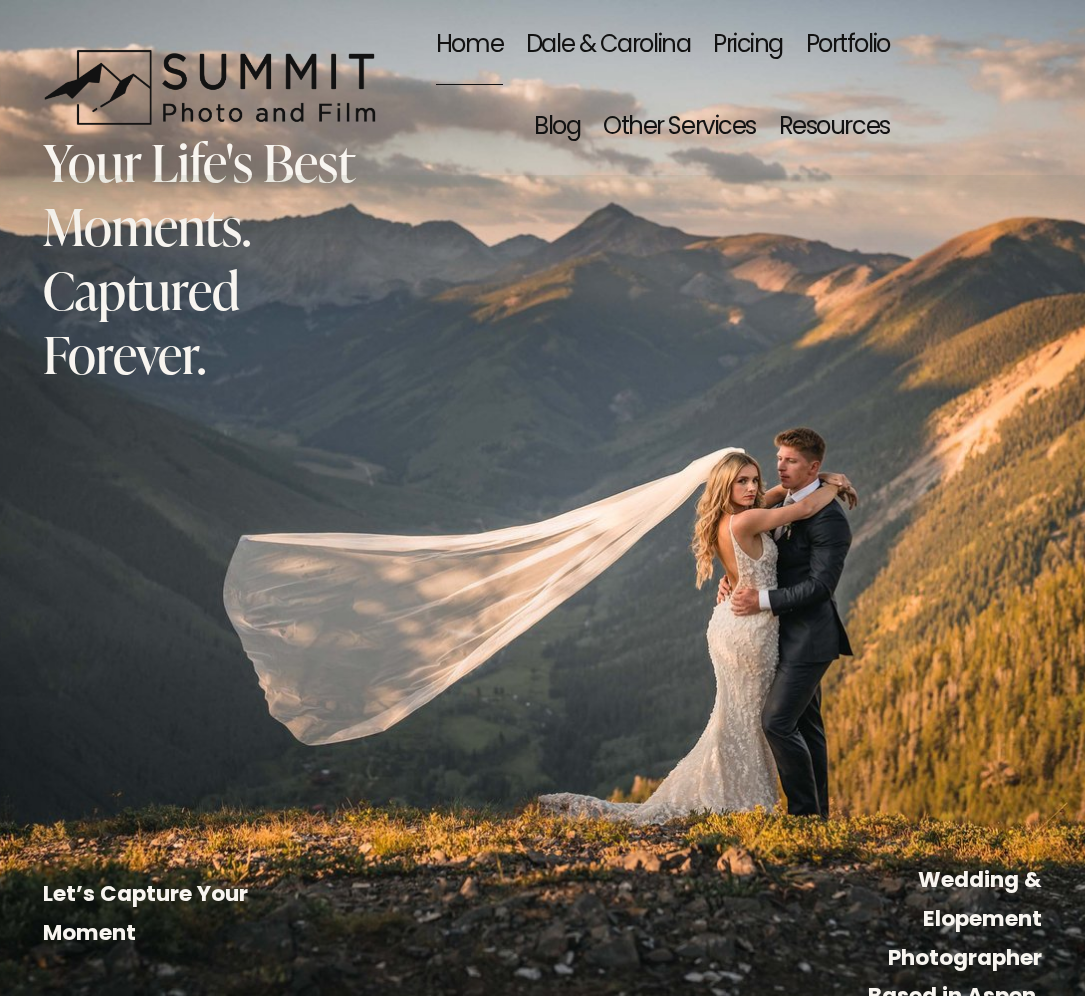 scroll, scrollTop: 0, scrollLeft: 0, axis: both 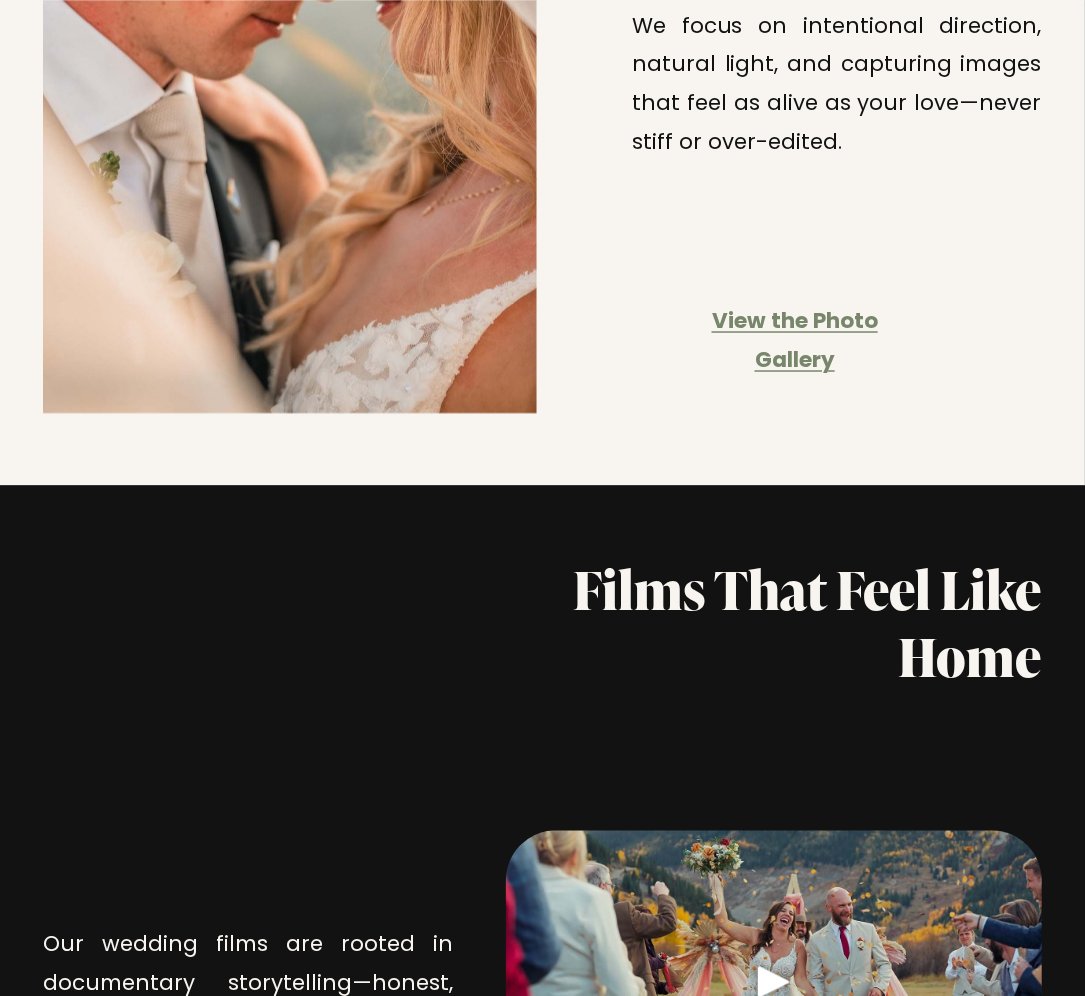 click on "View the Photo Gallery" at bounding box center (795, 342) 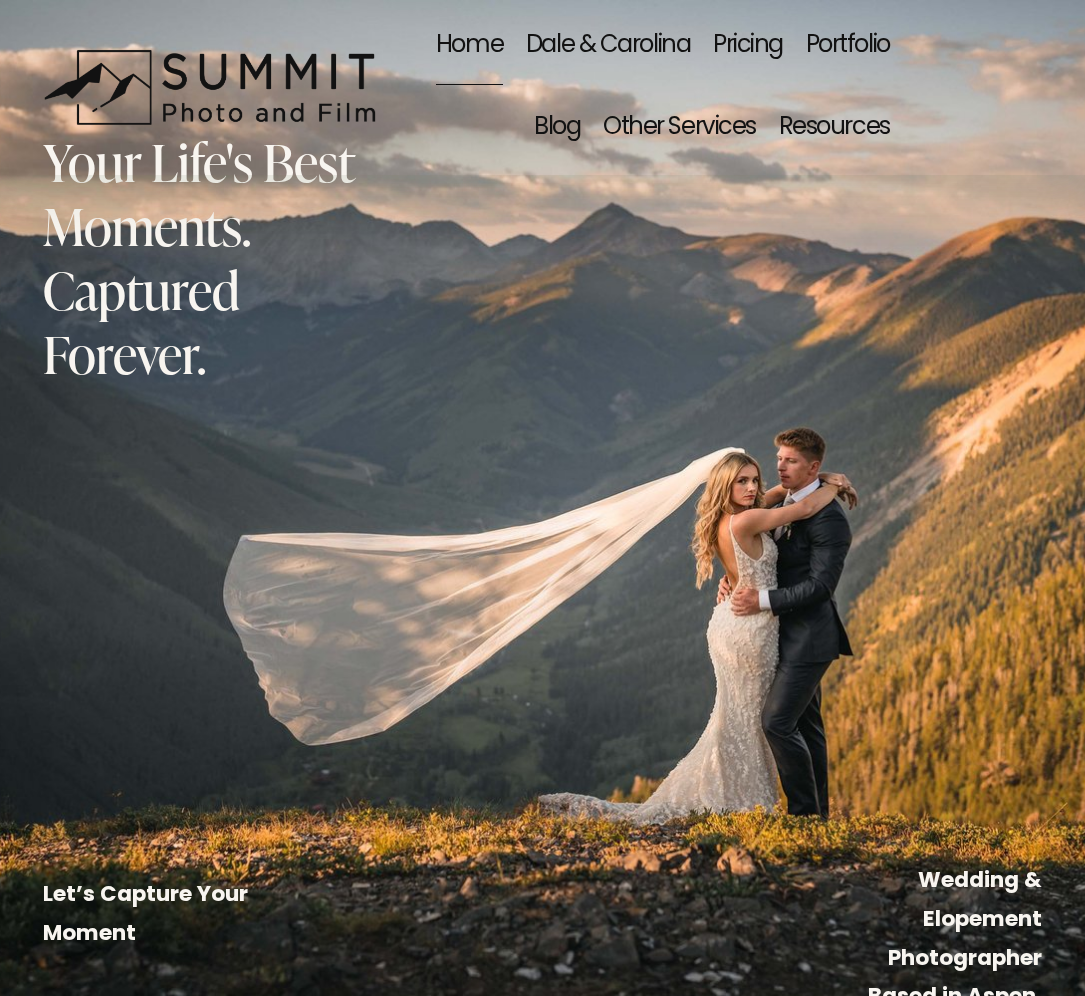 scroll, scrollTop: 0, scrollLeft: 0, axis: both 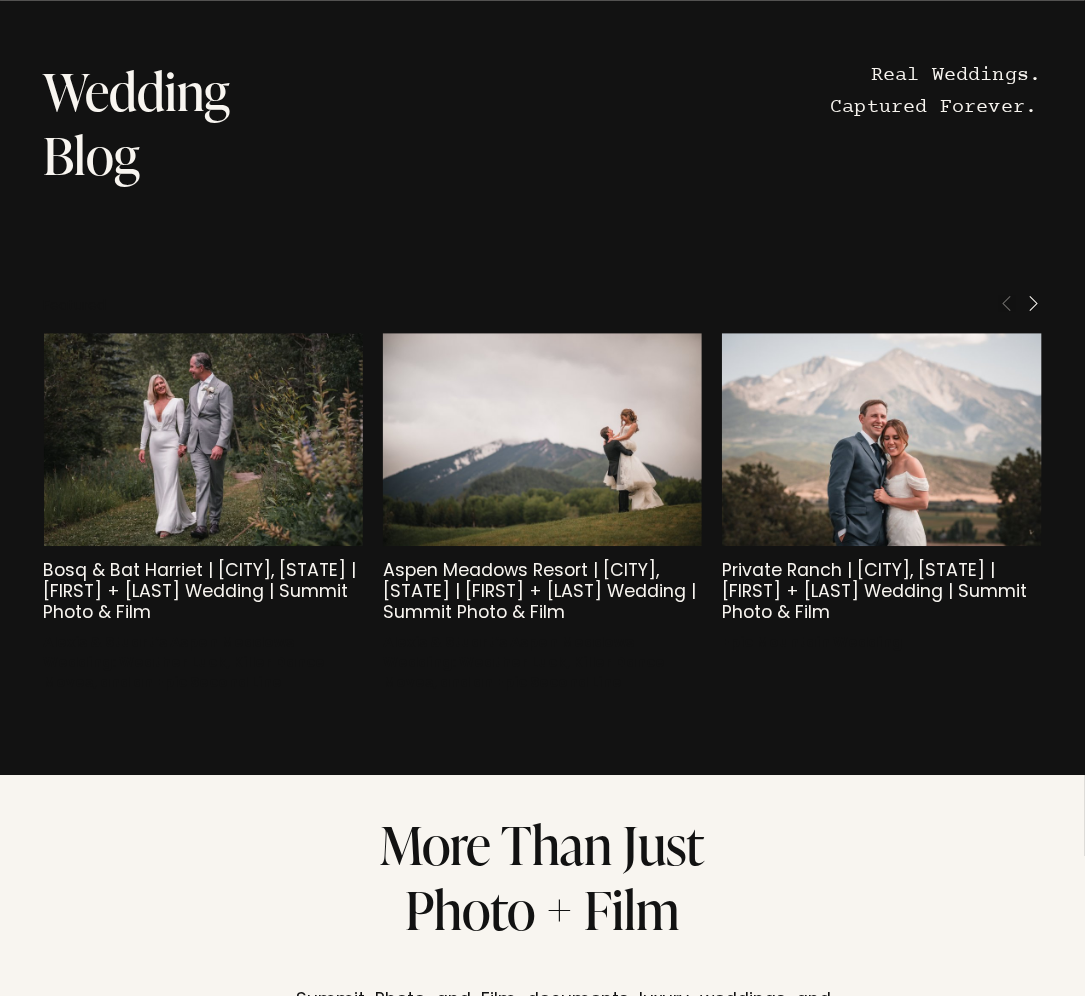 click at bounding box center [1034, 303] 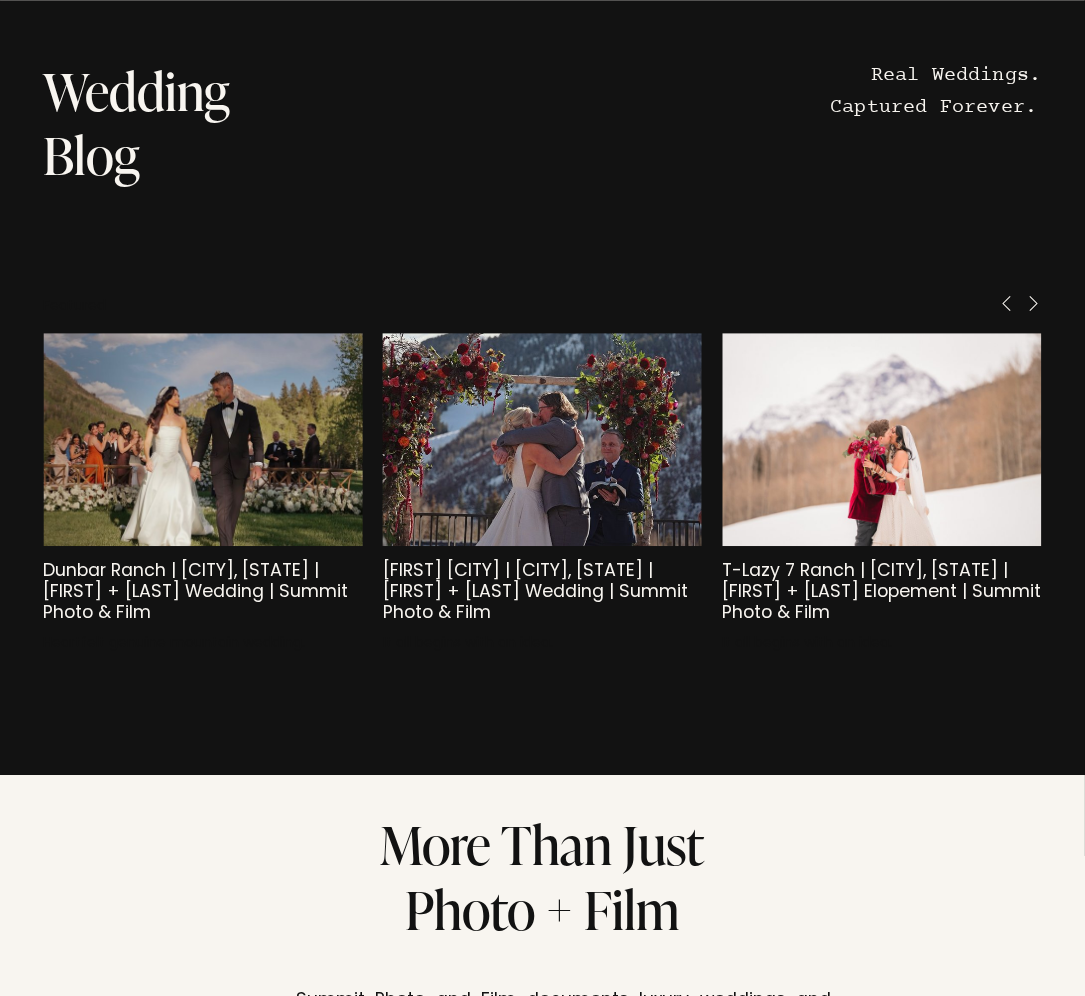 click at bounding box center (1034, 303) 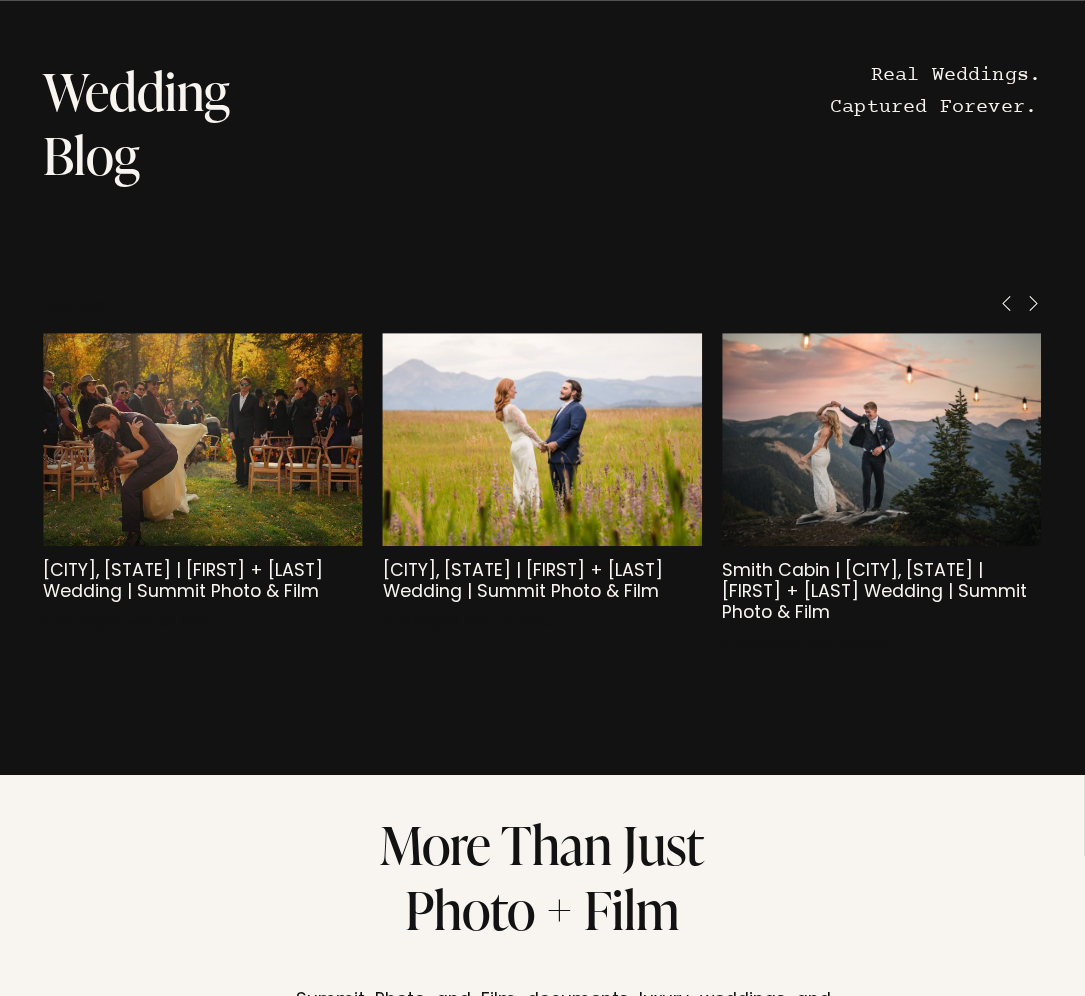 click at bounding box center (1034, 303) 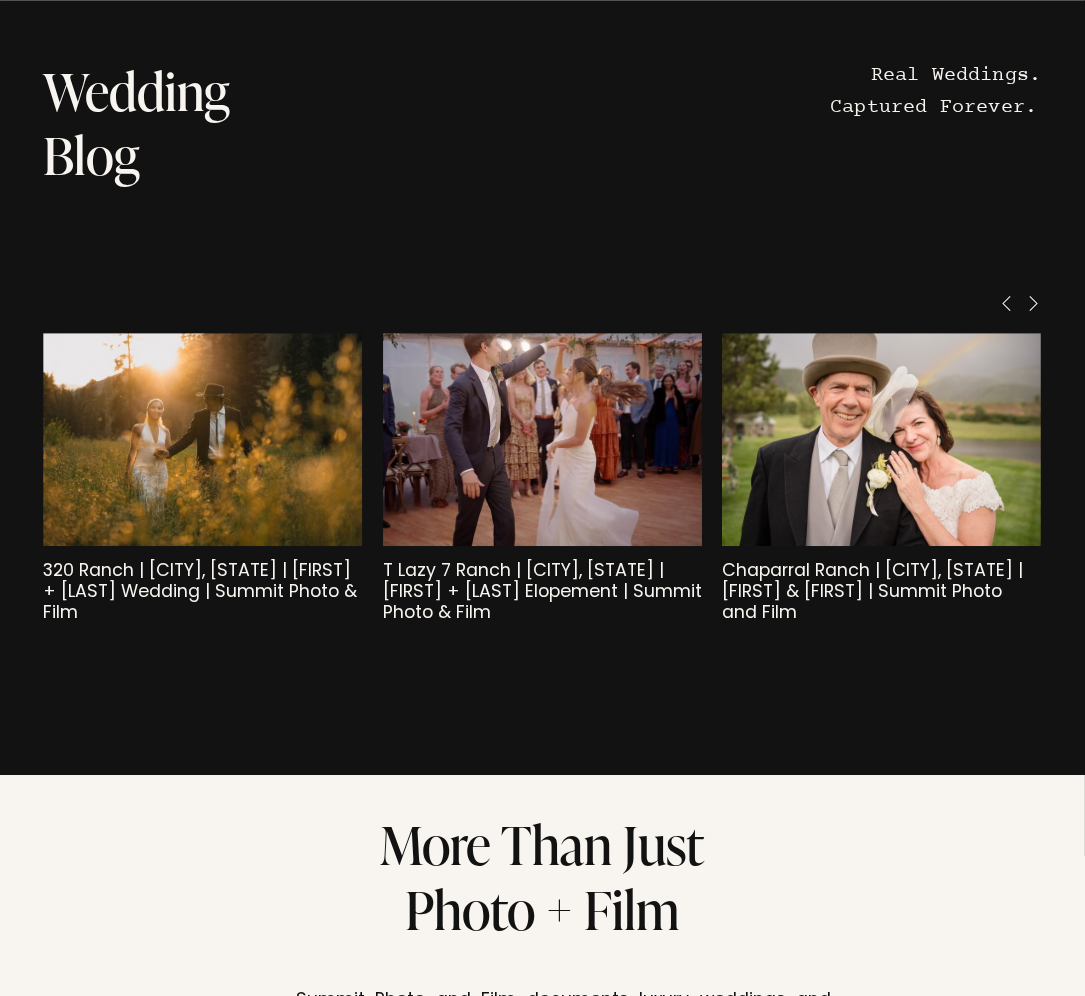 click at bounding box center [1034, 303] 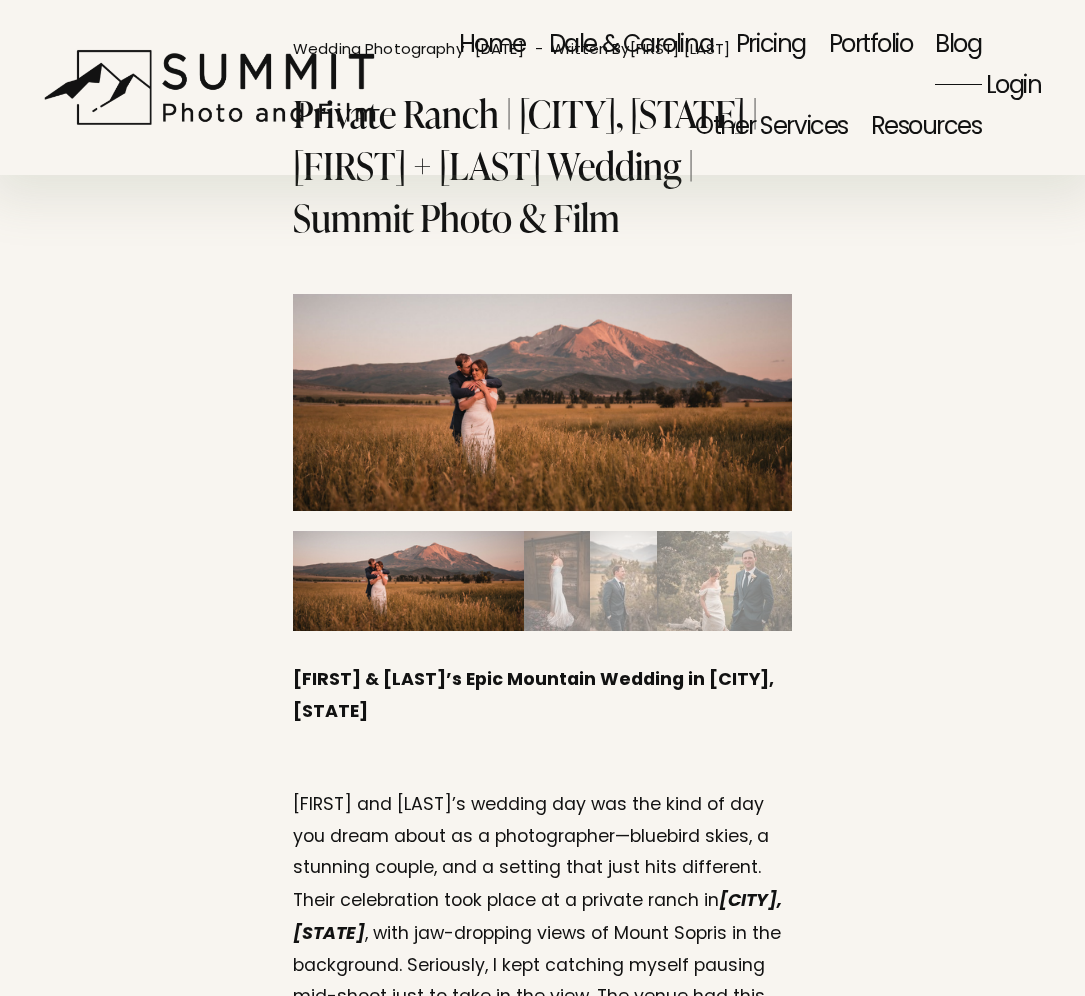 scroll, scrollTop: 0, scrollLeft: 0, axis: both 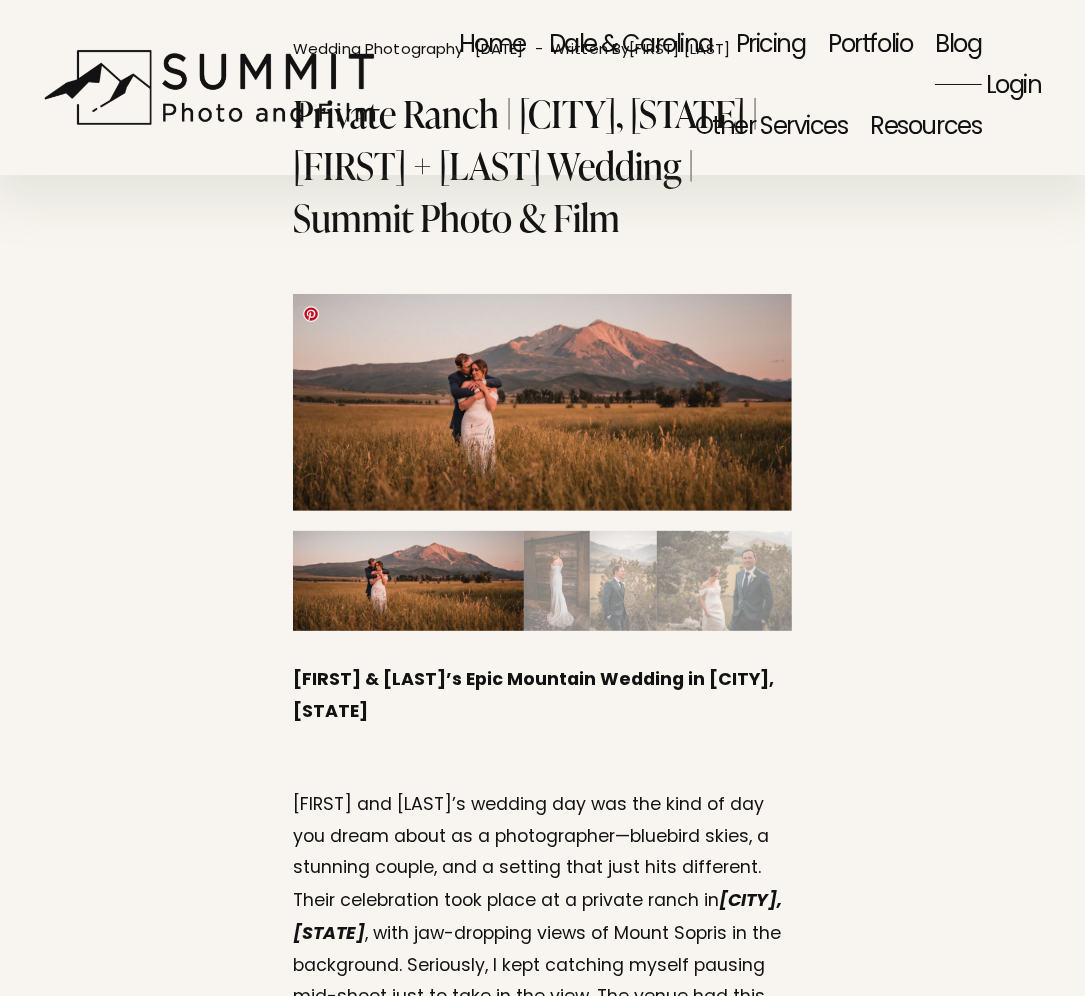 click at bounding box center (542, 402) 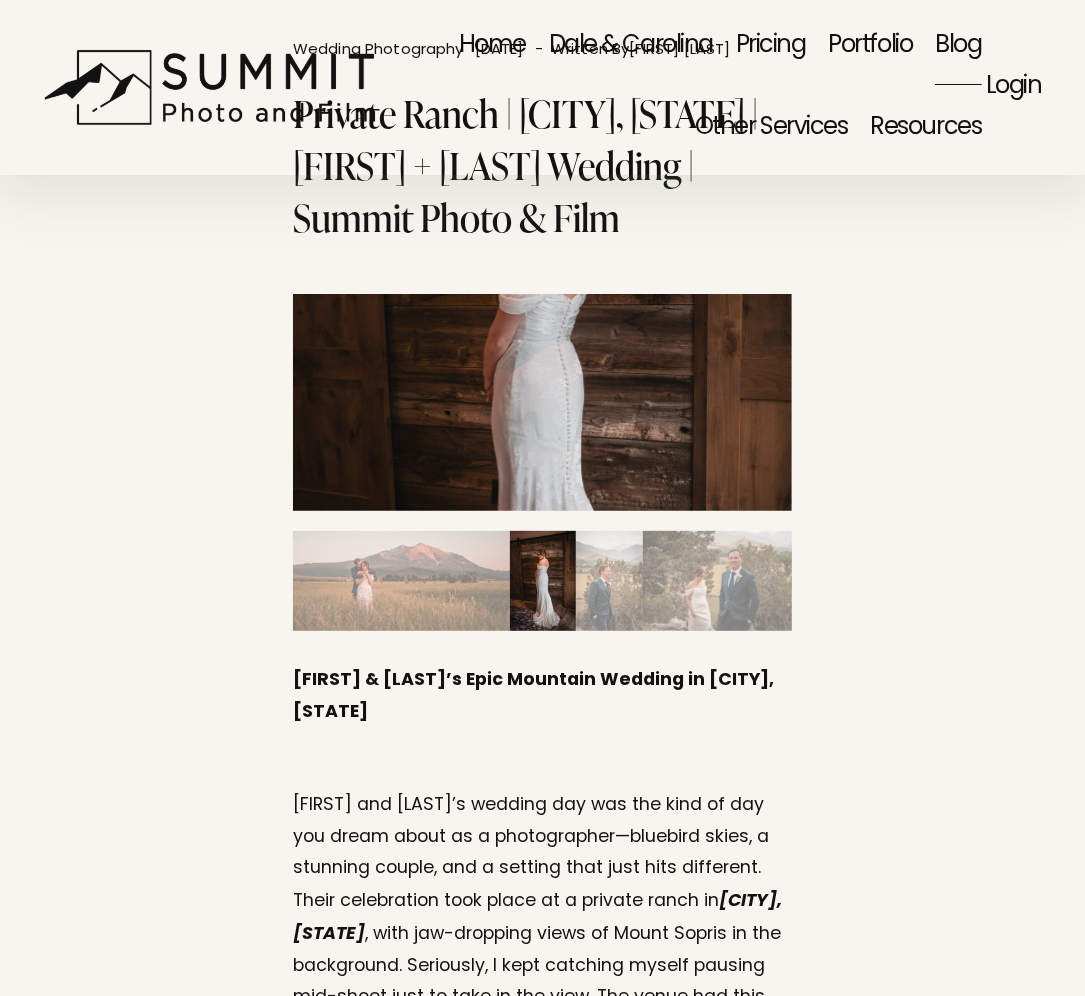 click at bounding box center (394, 581) 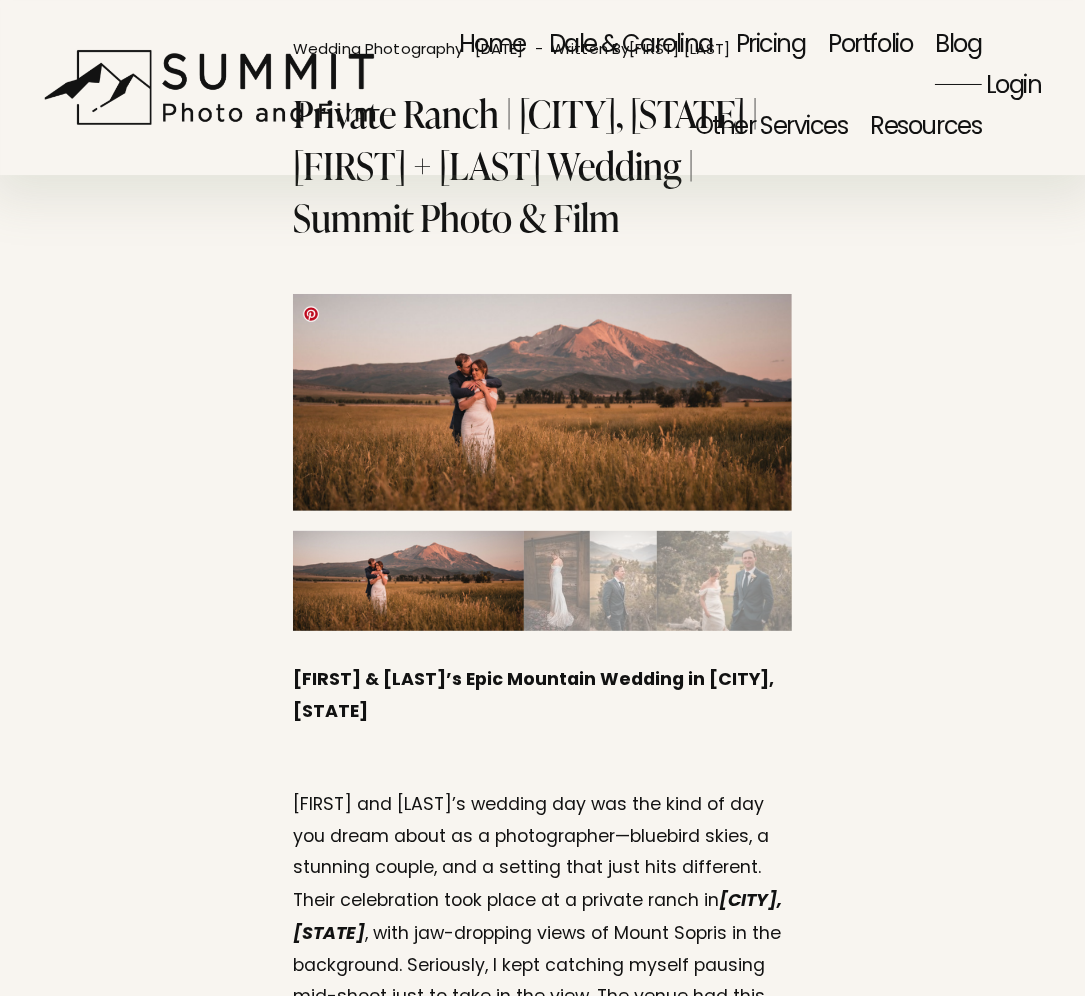 click at bounding box center (542, 402) 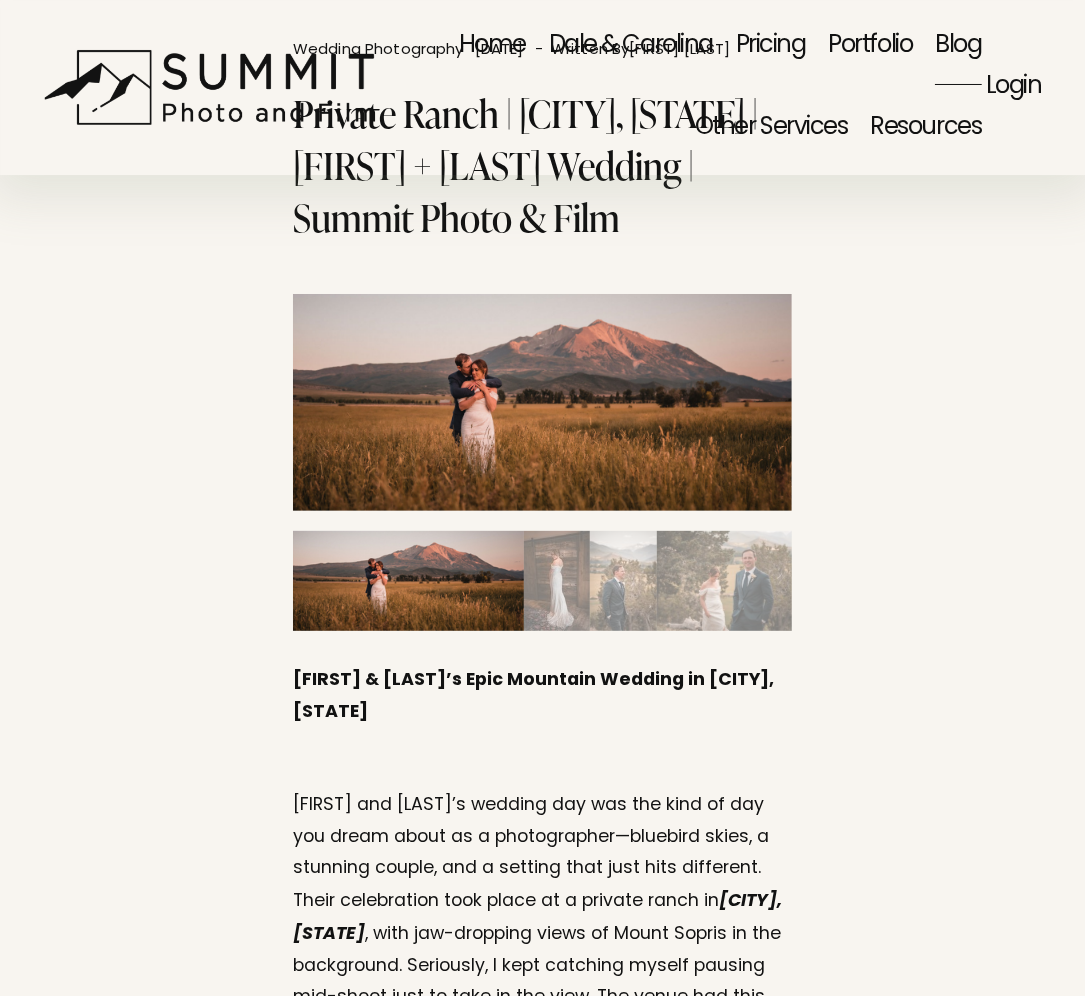 click at bounding box center (557, 581) 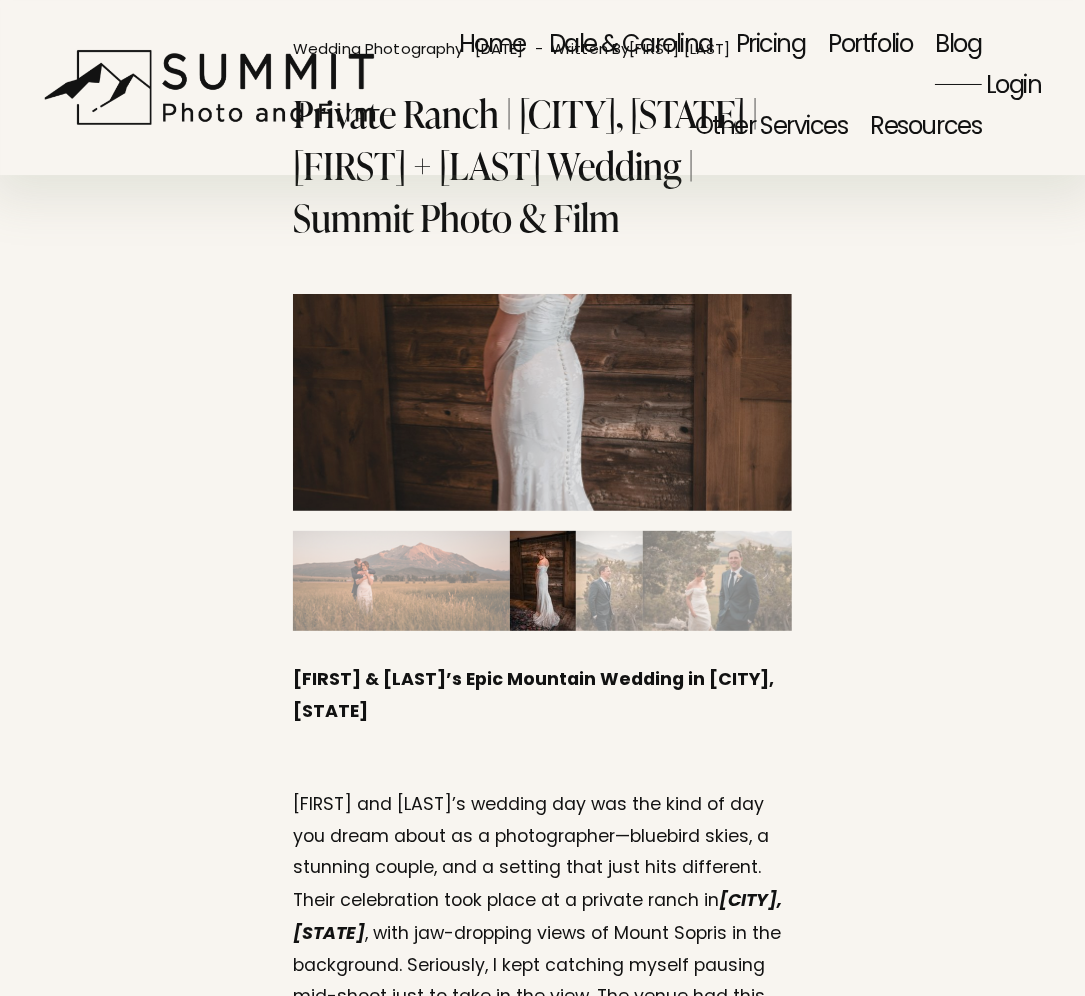 click at bounding box center [609, 581] 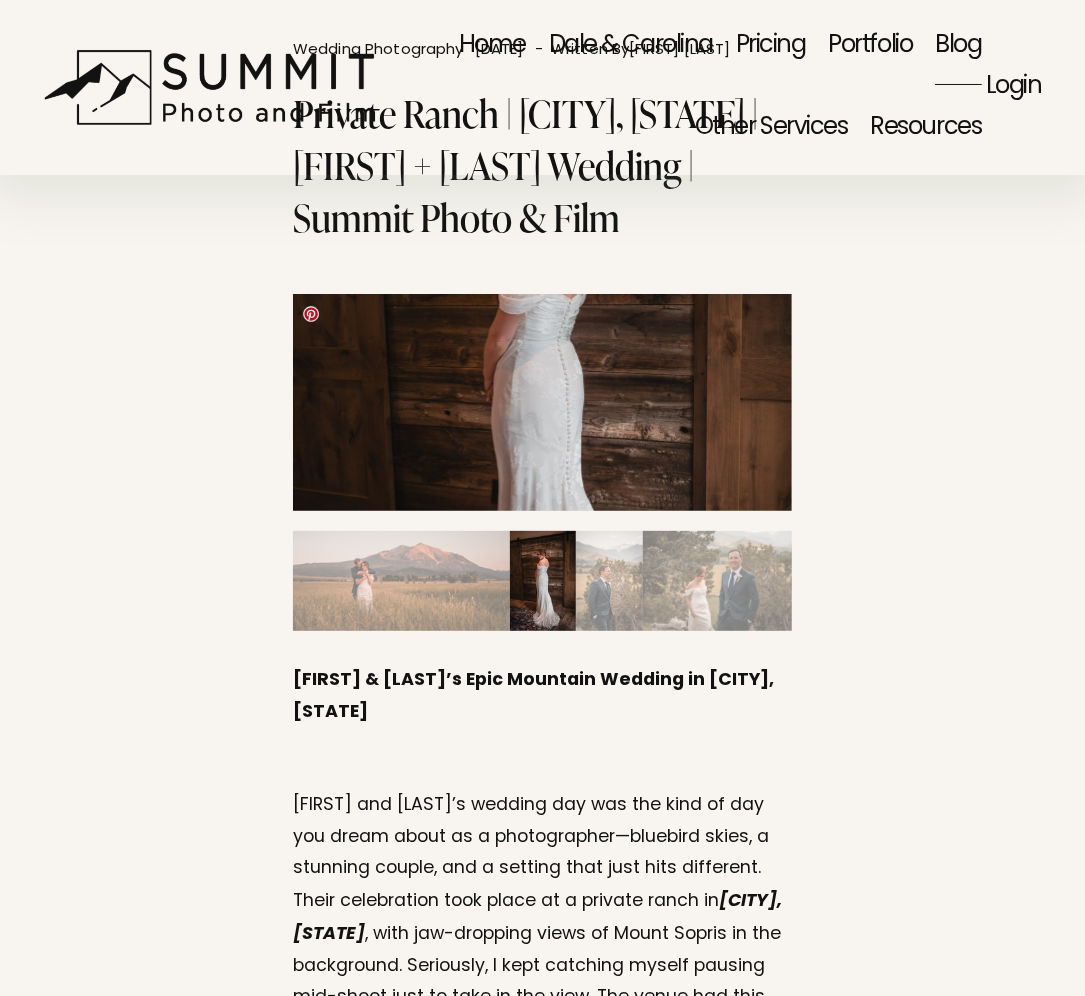 click at bounding box center (542, 403) 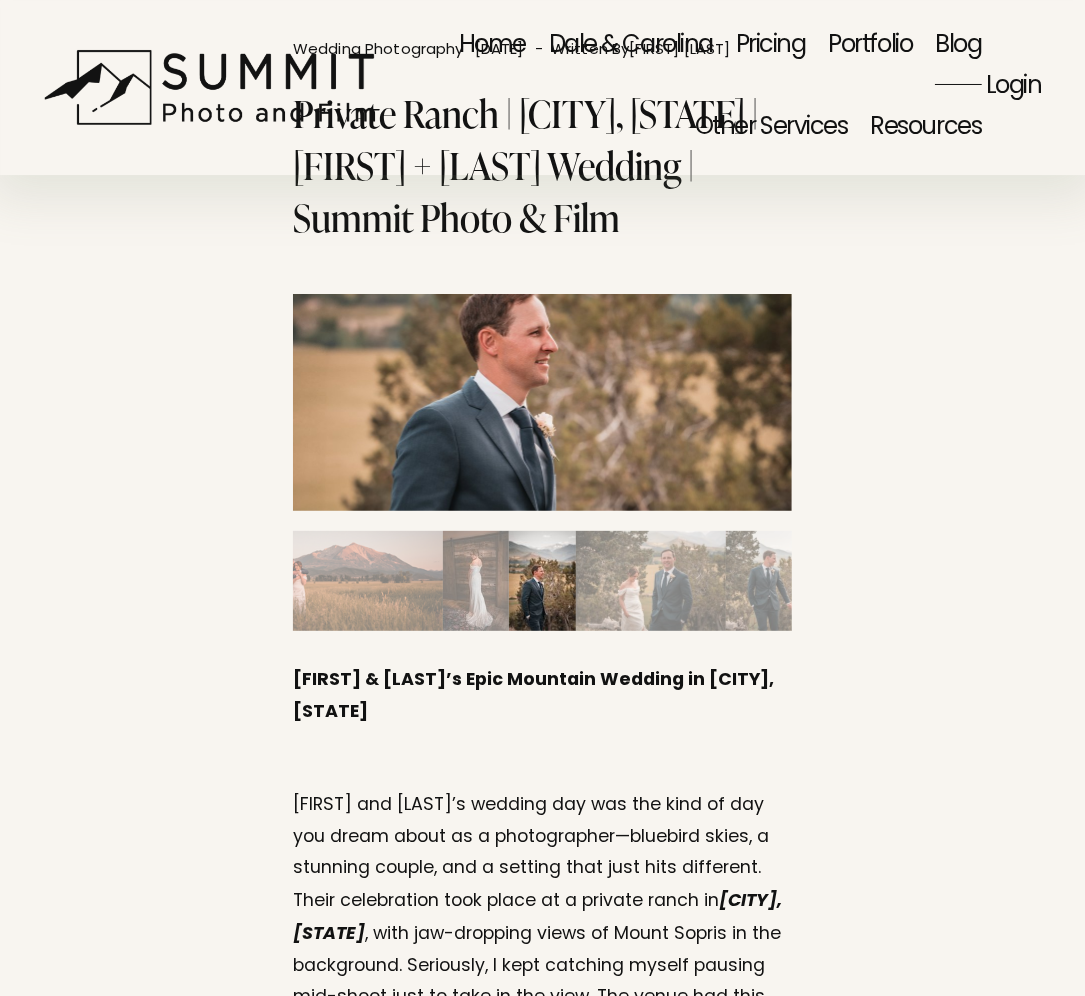 click at bounding box center (651, 581) 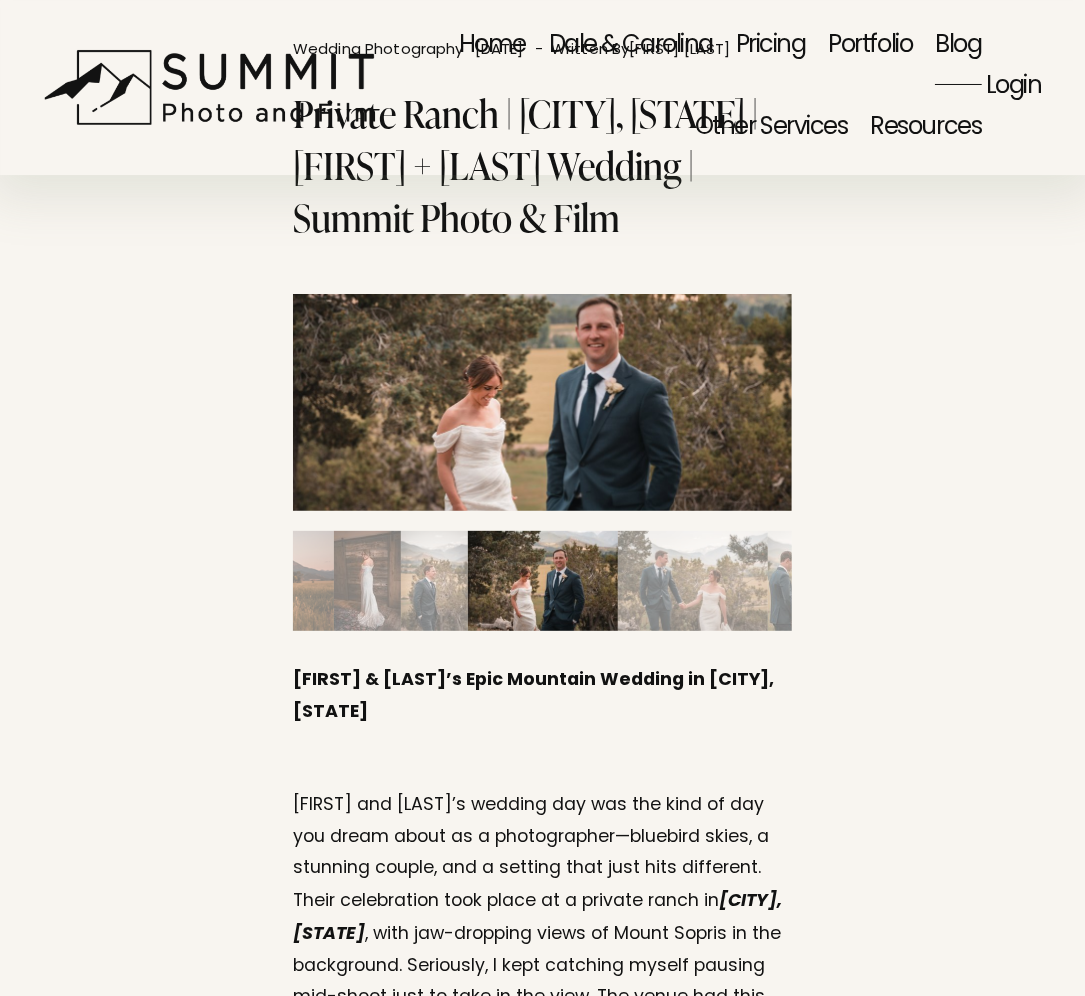 click at bounding box center [693, 581] 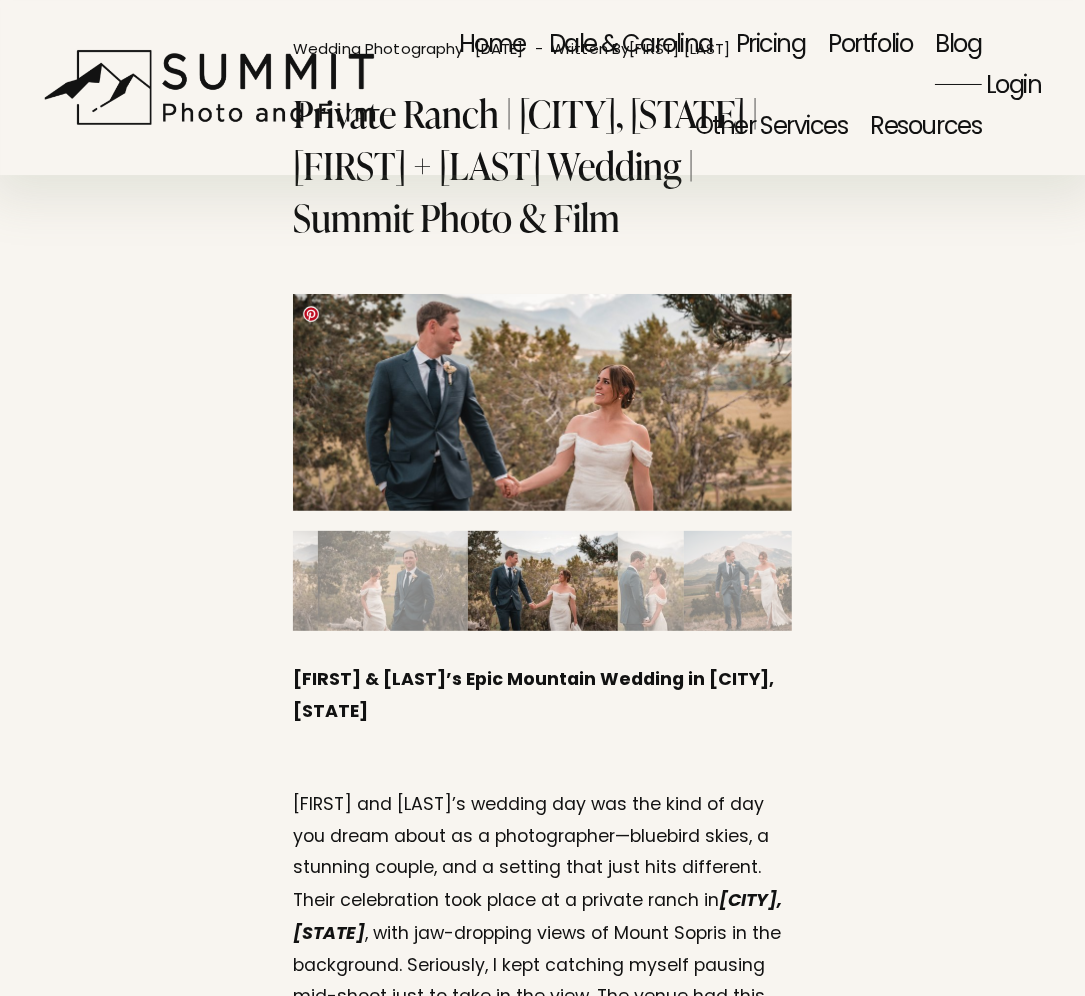 click at bounding box center [542, 403] 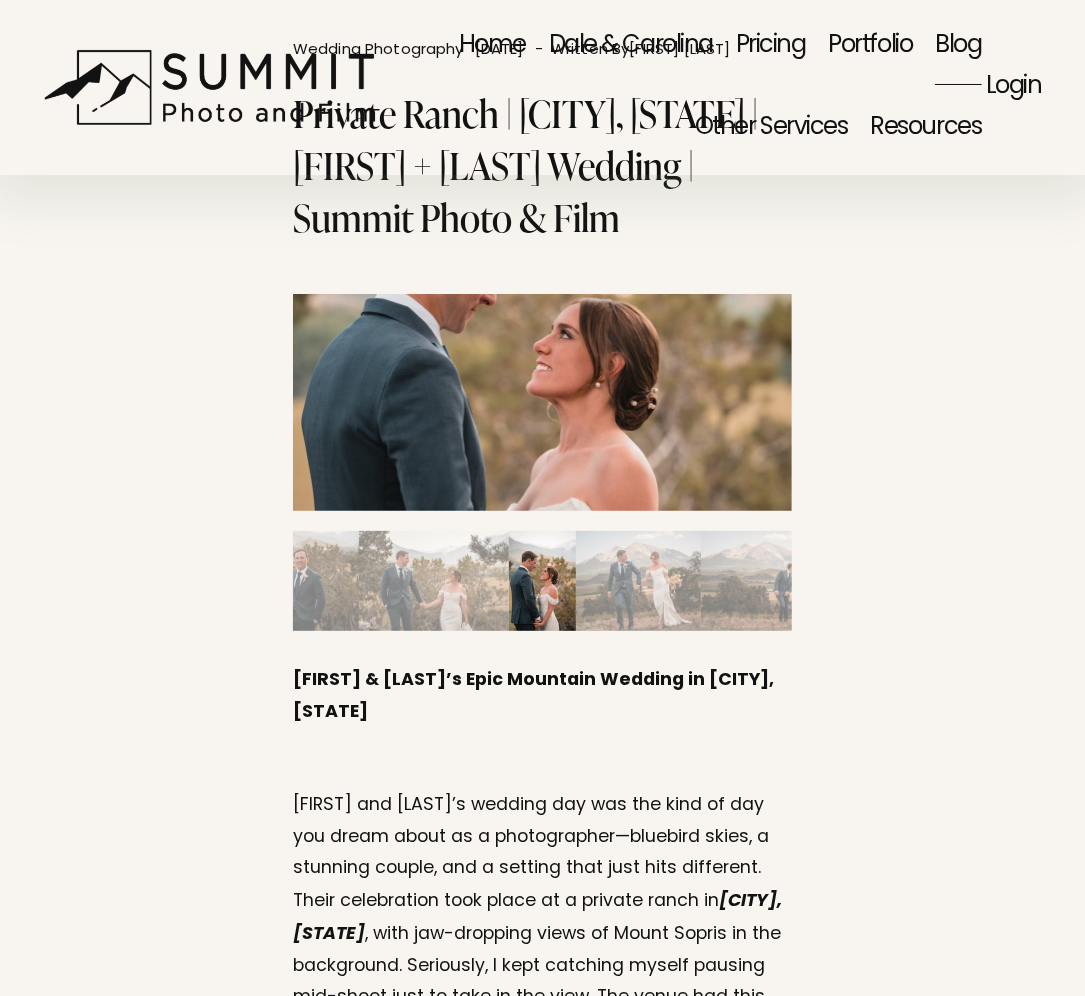 click at bounding box center [638, 581] 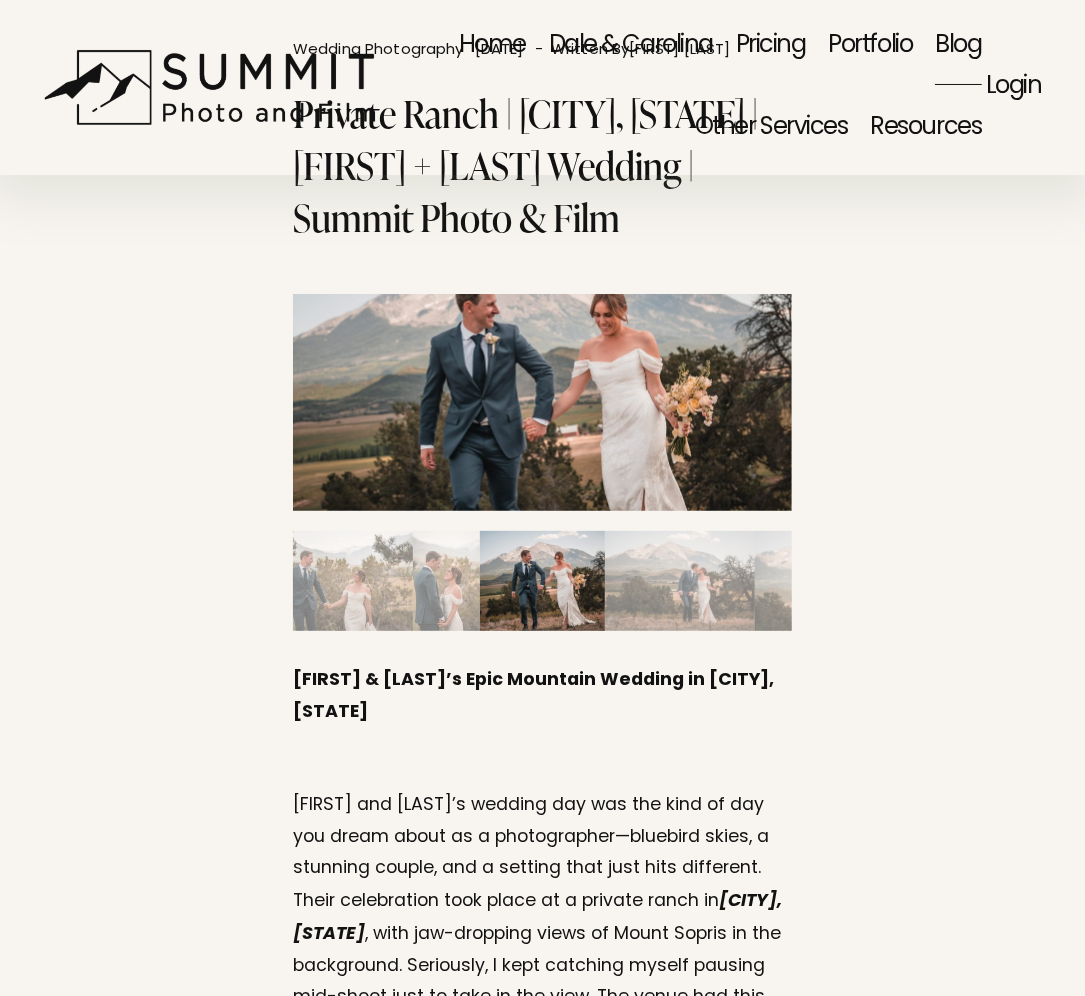 click at bounding box center [680, 581] 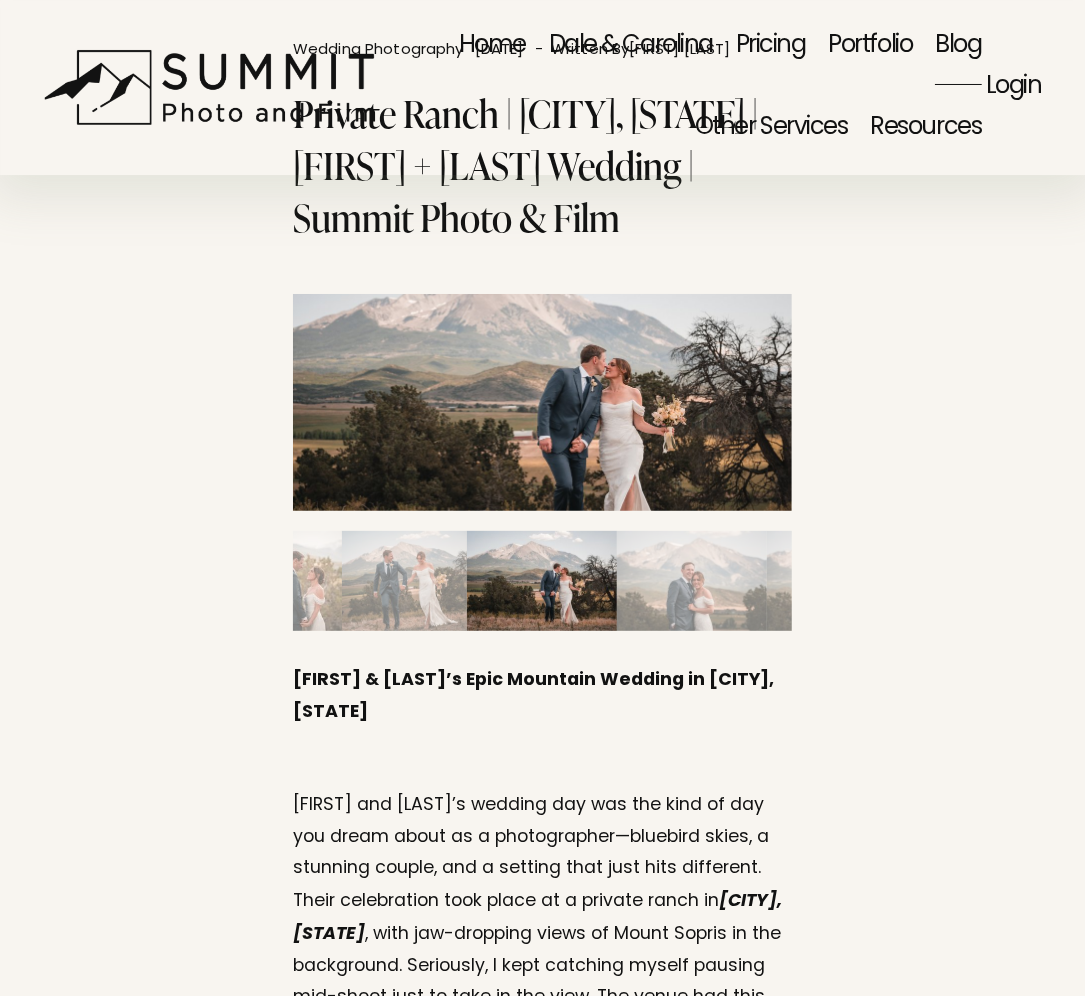 click at bounding box center [692, 581] 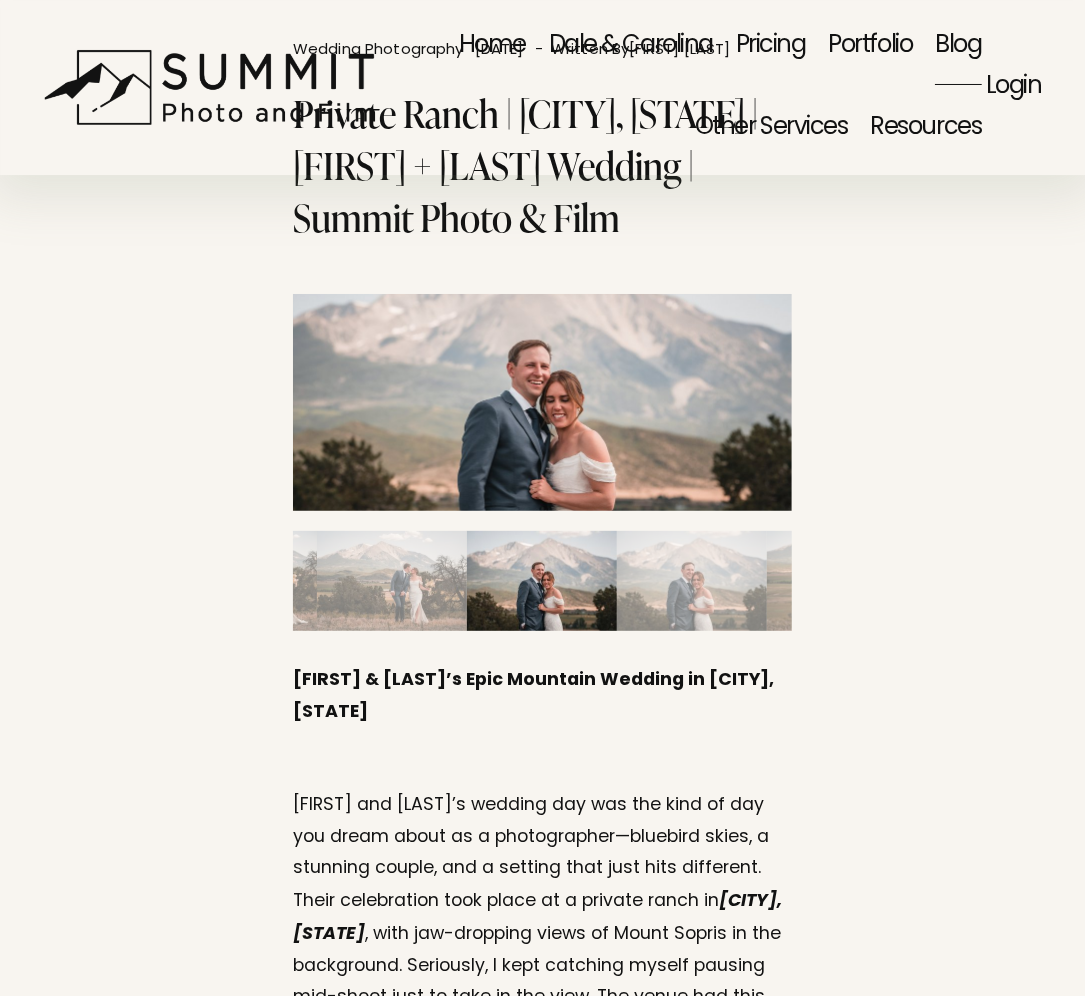 click at bounding box center [692, 581] 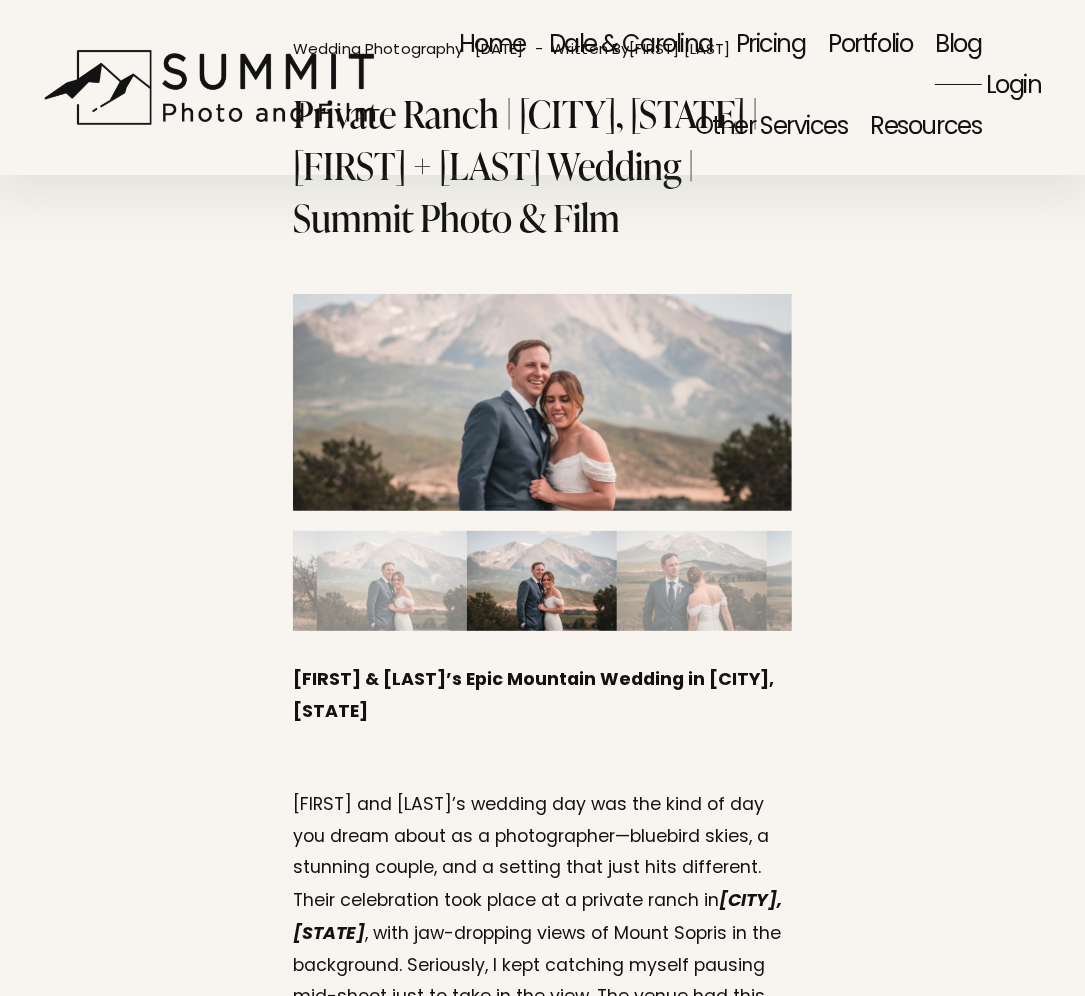 click at bounding box center (692, 581) 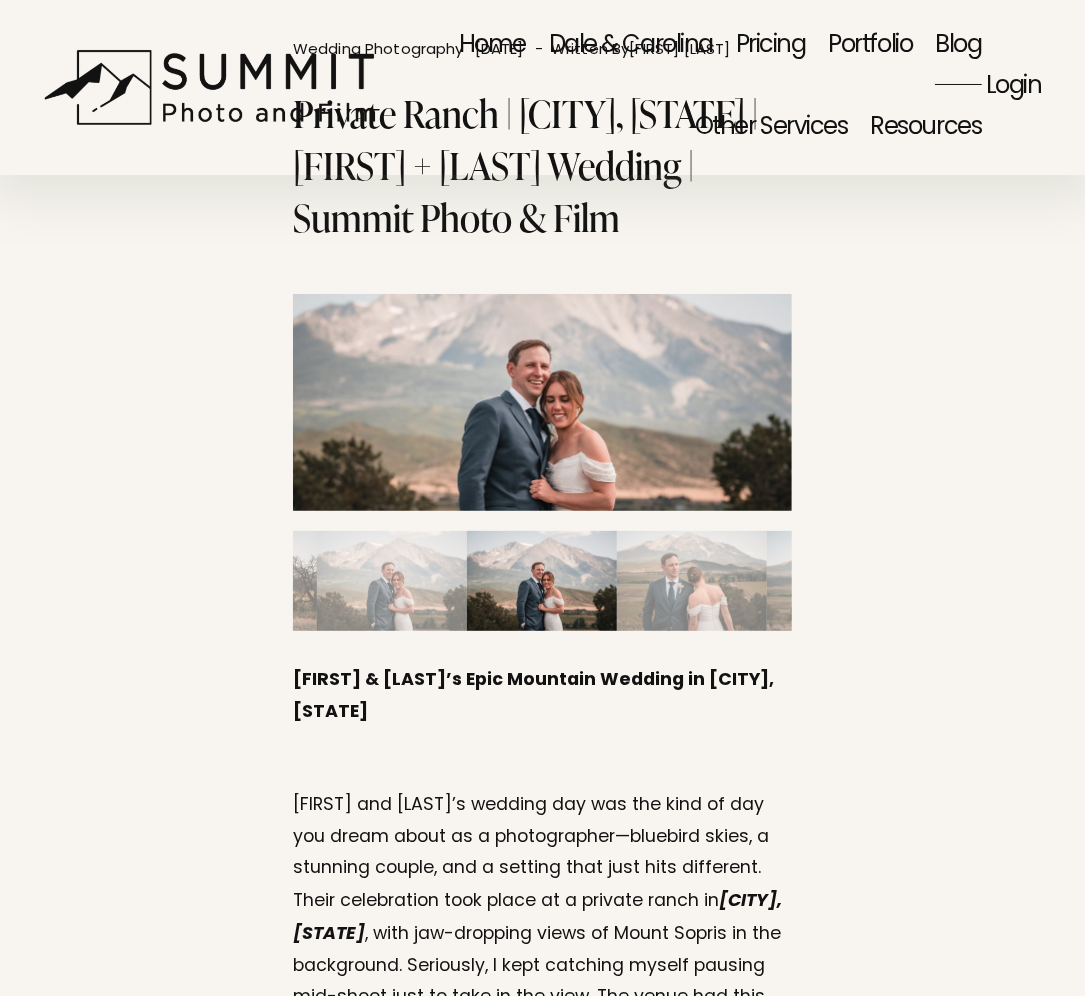 click at bounding box center (692, 581) 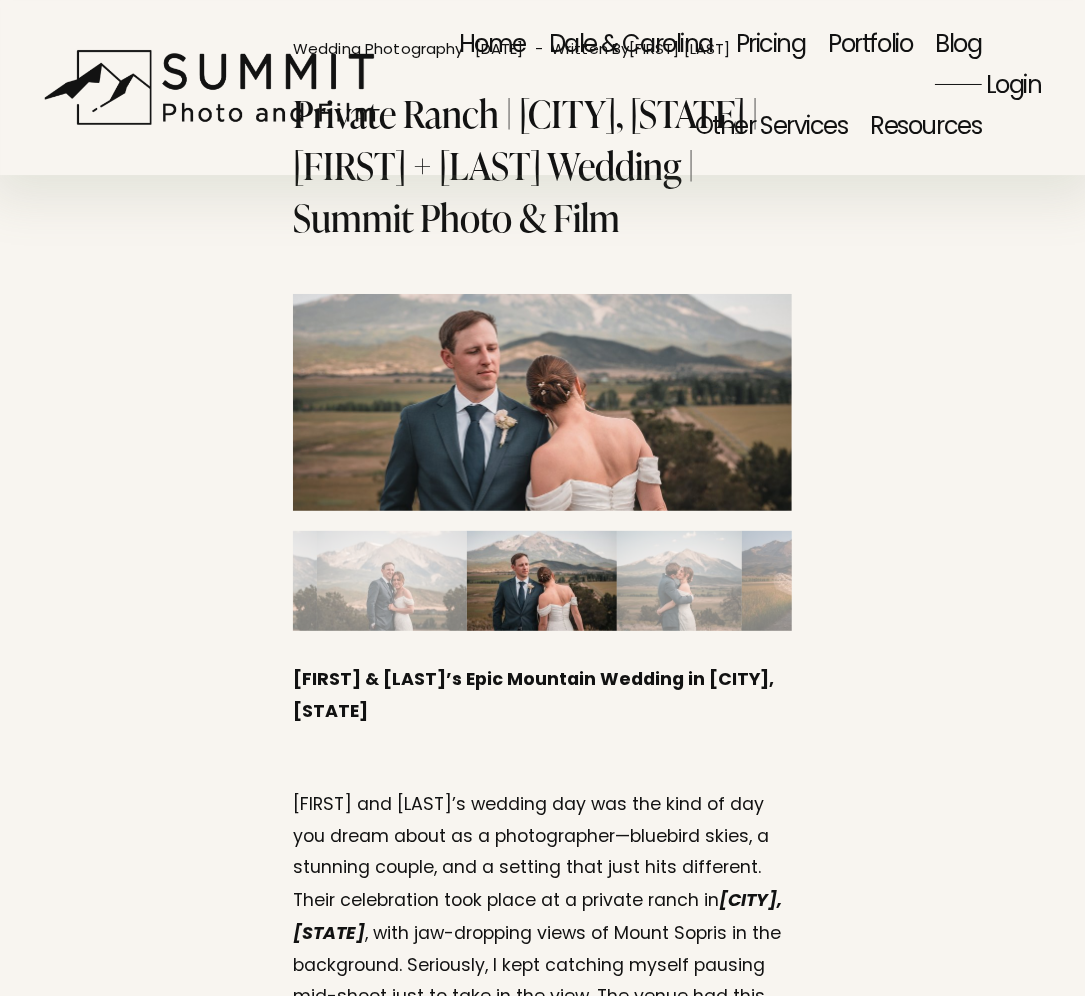 click at bounding box center (679, 581) 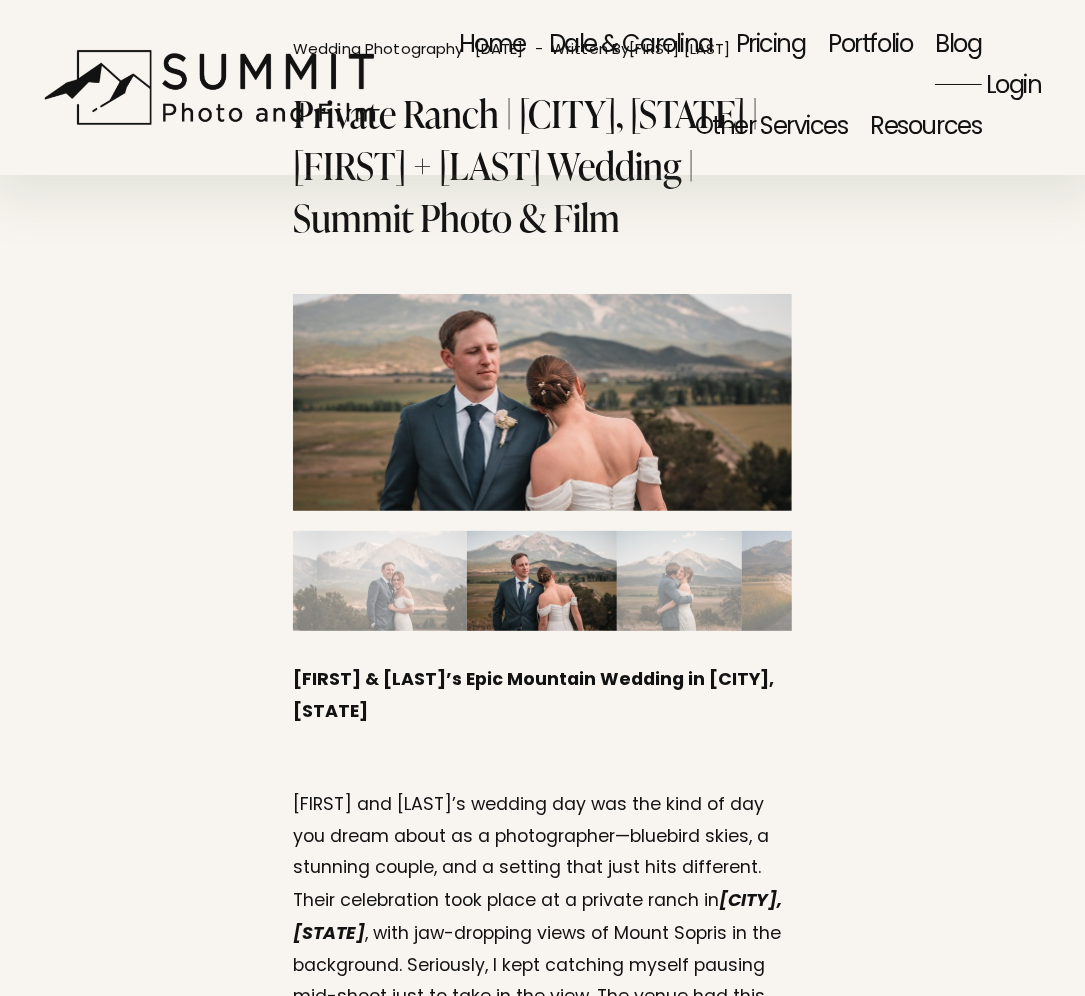 click at bounding box center [679, 581] 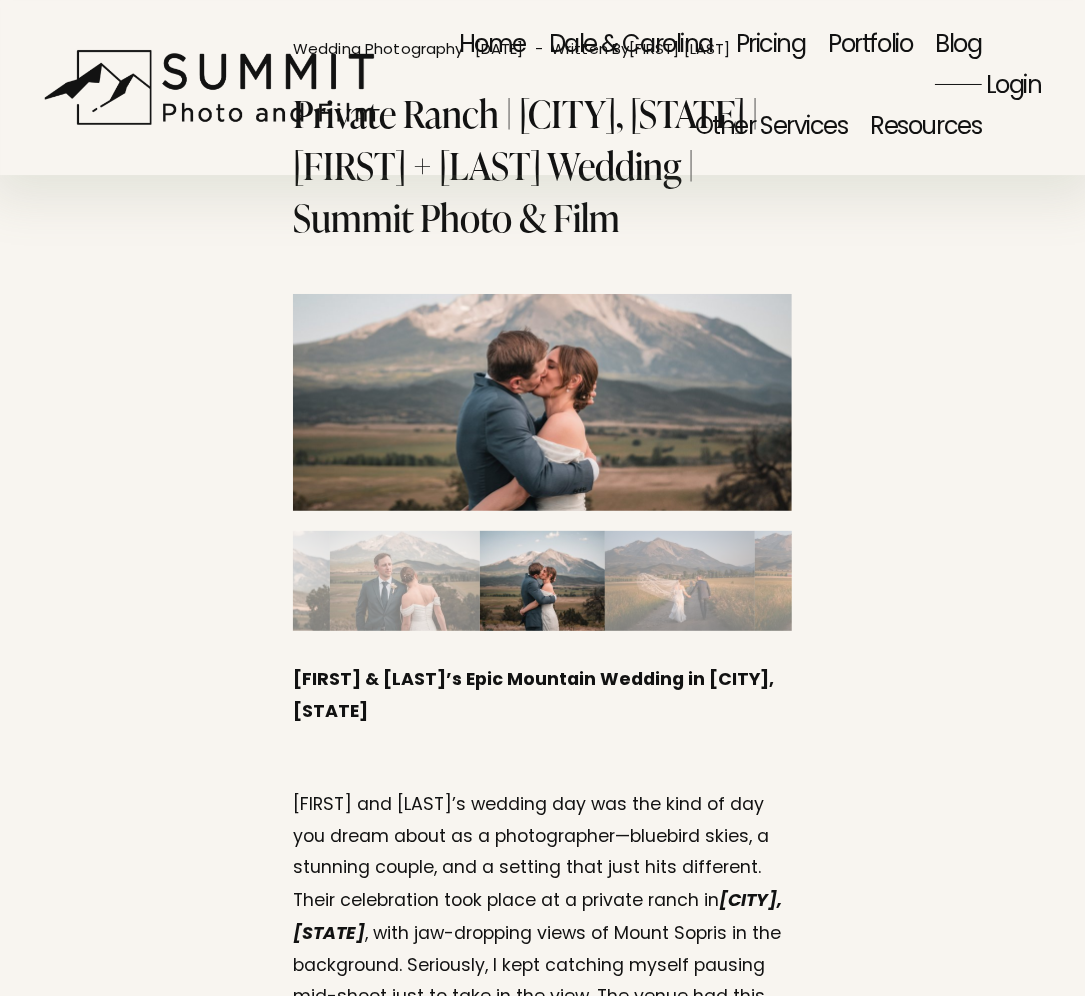 click at bounding box center [680, 581] 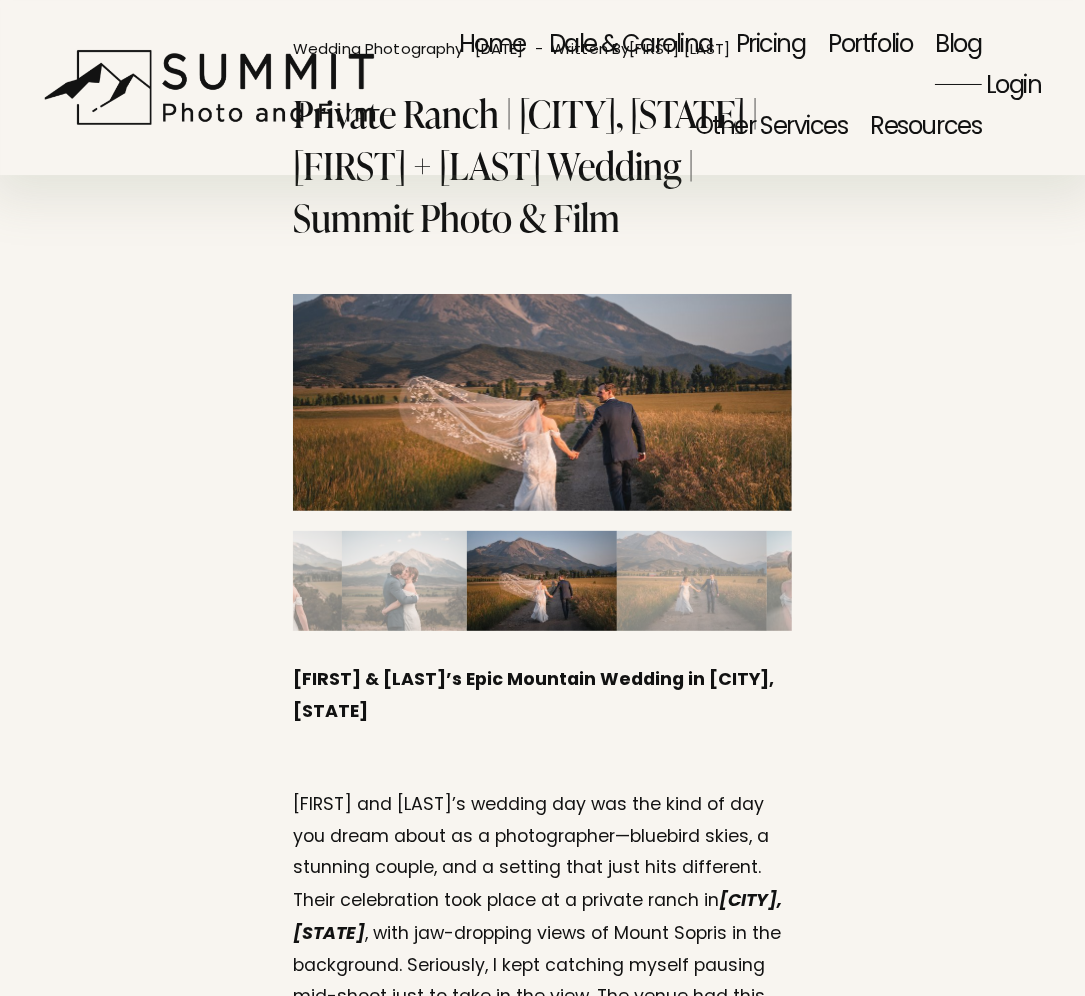click at bounding box center (692, 581) 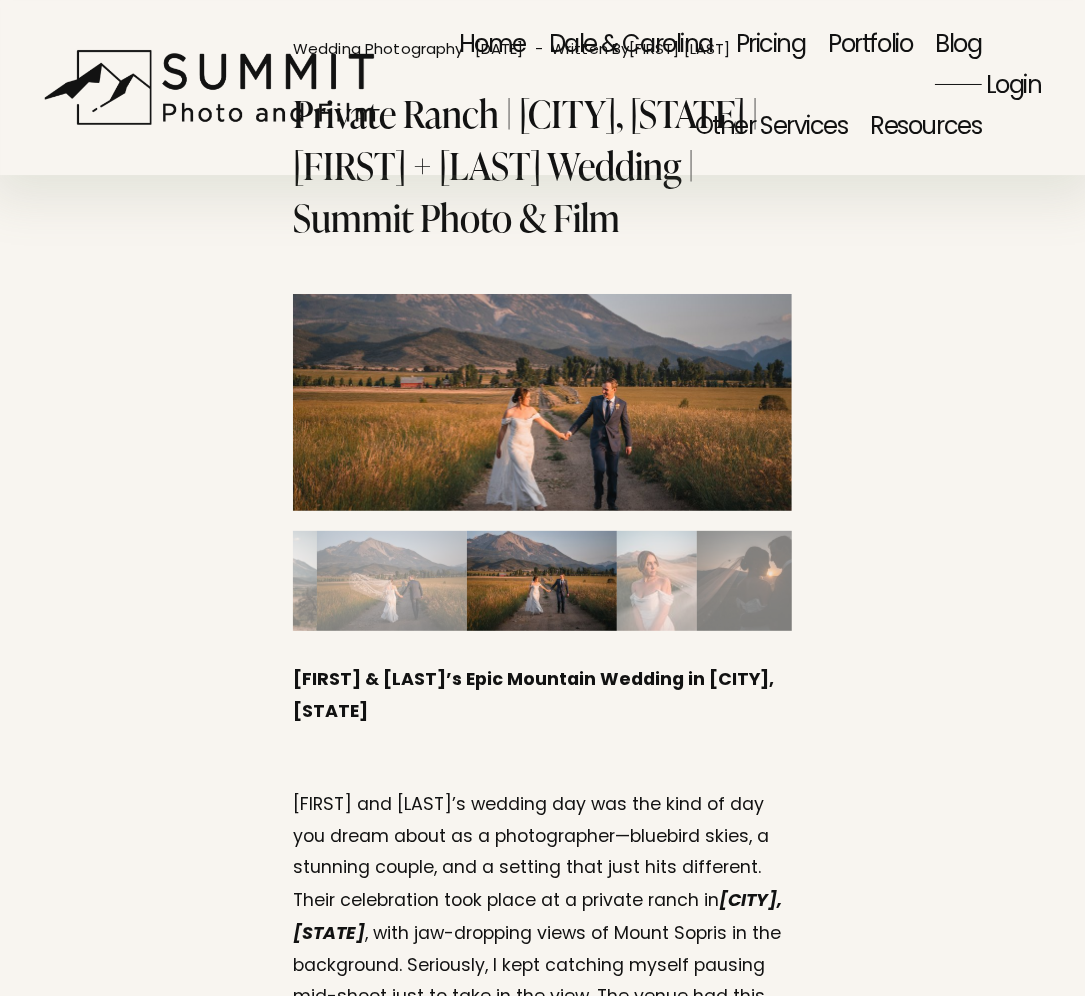 click at bounding box center (657, 581) 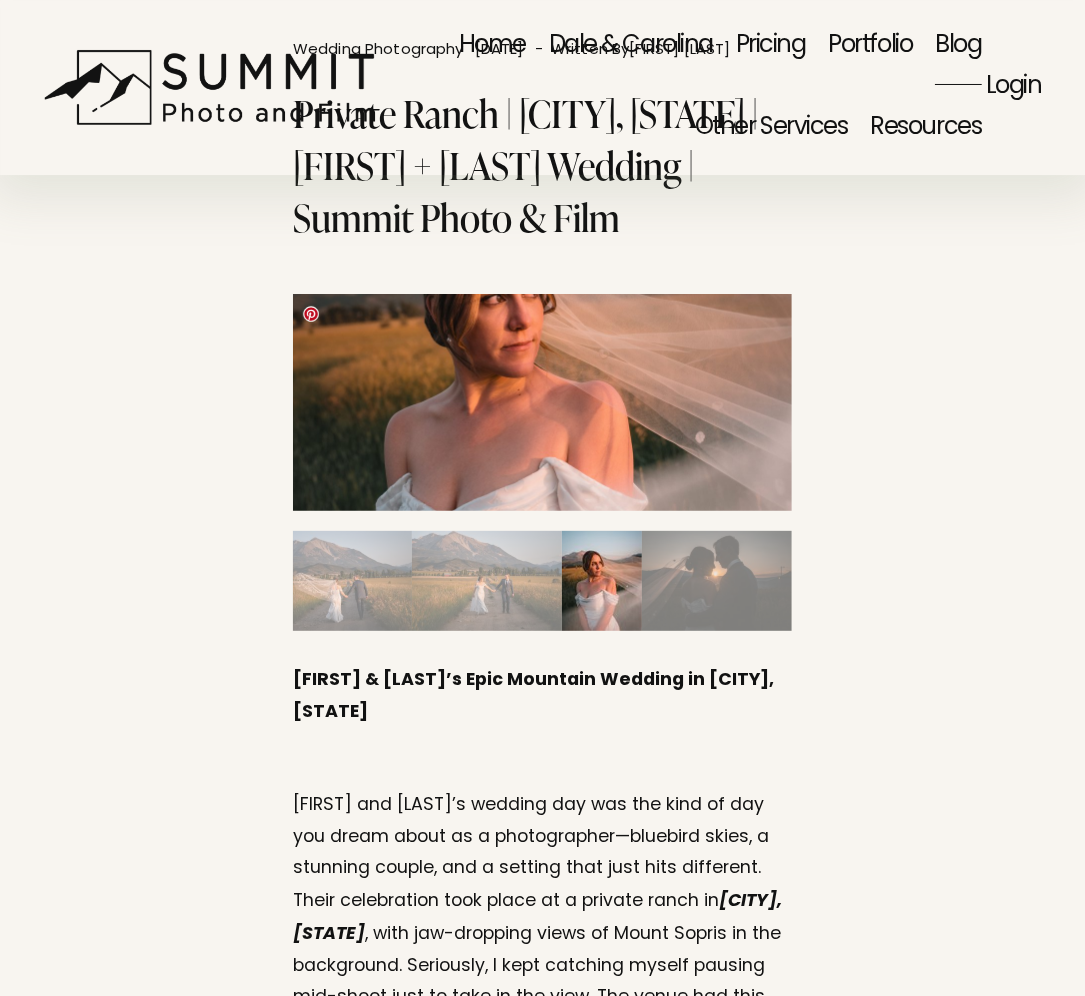 click at bounding box center (542, 403) 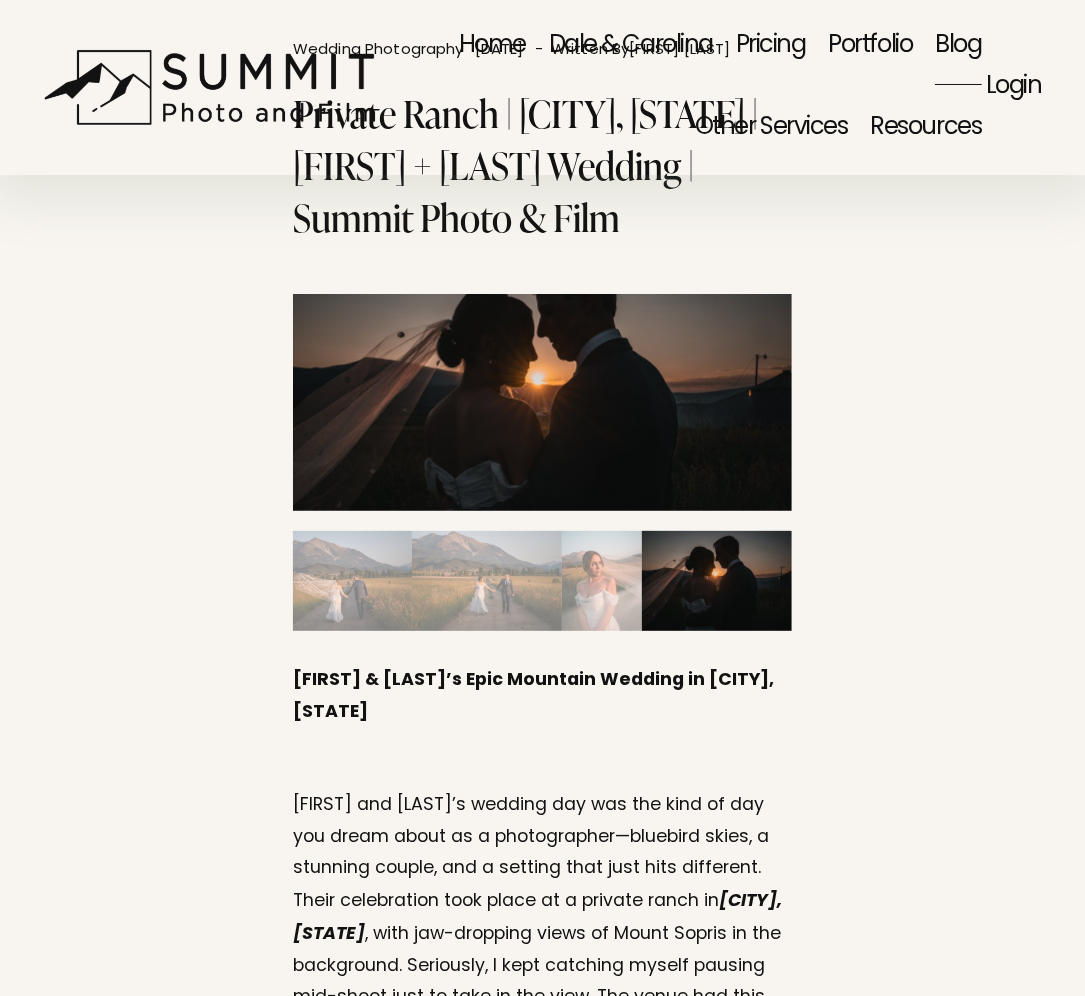 drag, startPoint x: 564, startPoint y: 591, endPoint x: 524, endPoint y: 459, distance: 137.92752 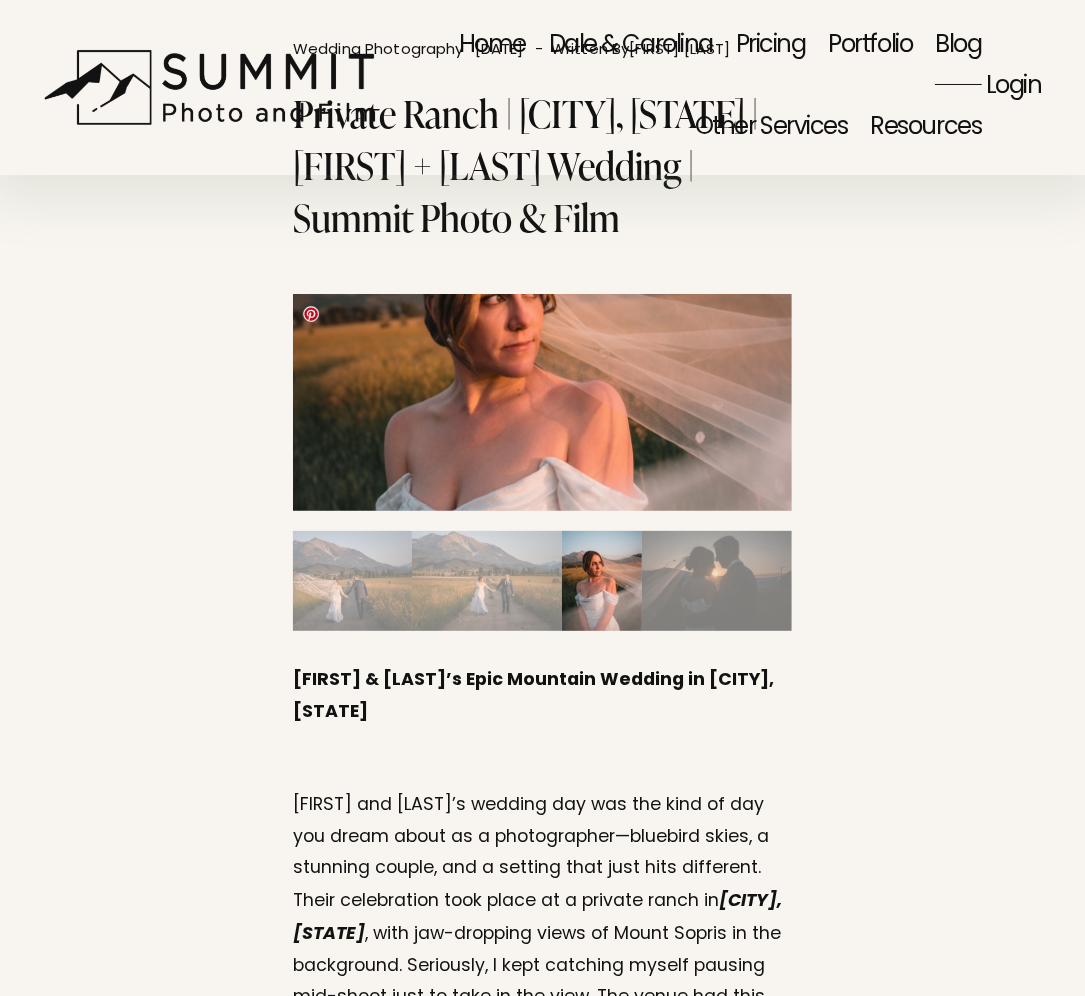 click at bounding box center (311, 314) 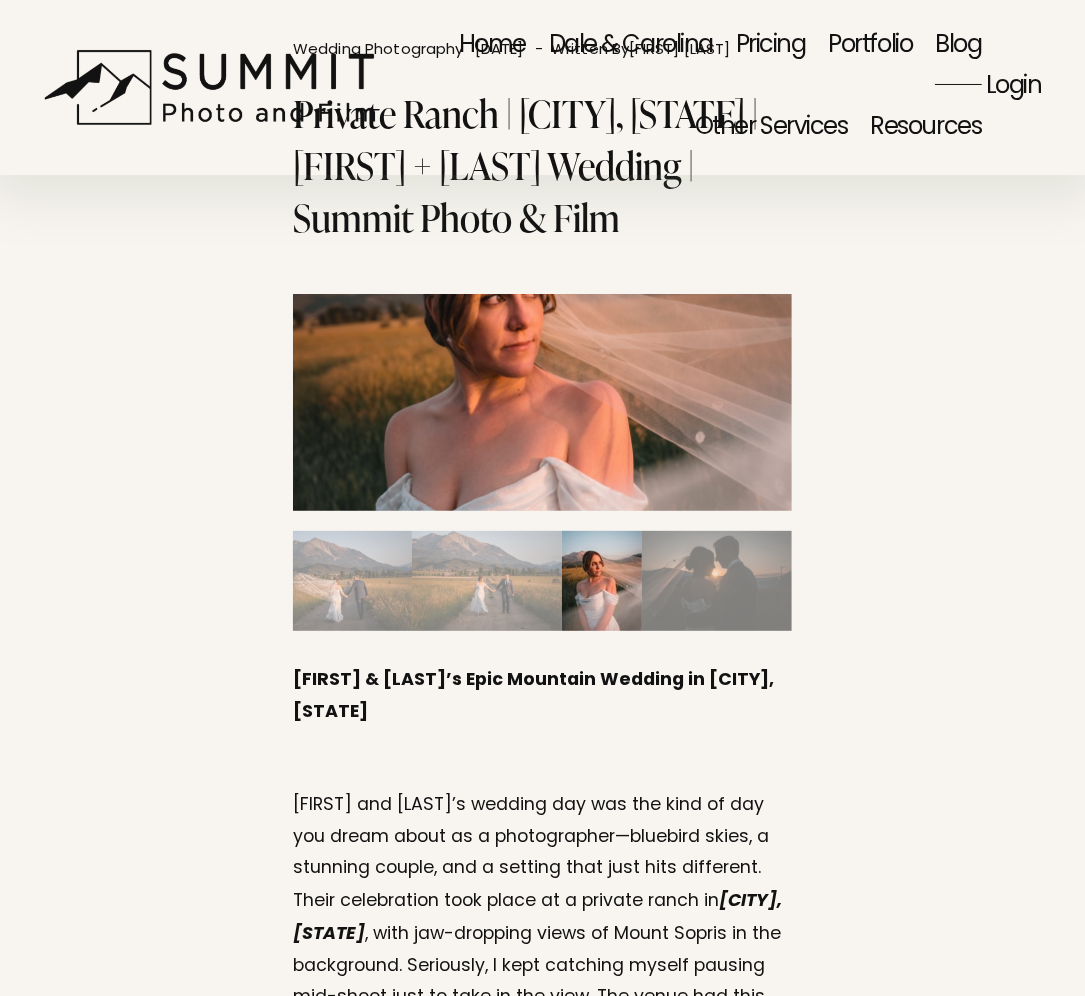 click at bounding box center (717, 581) 